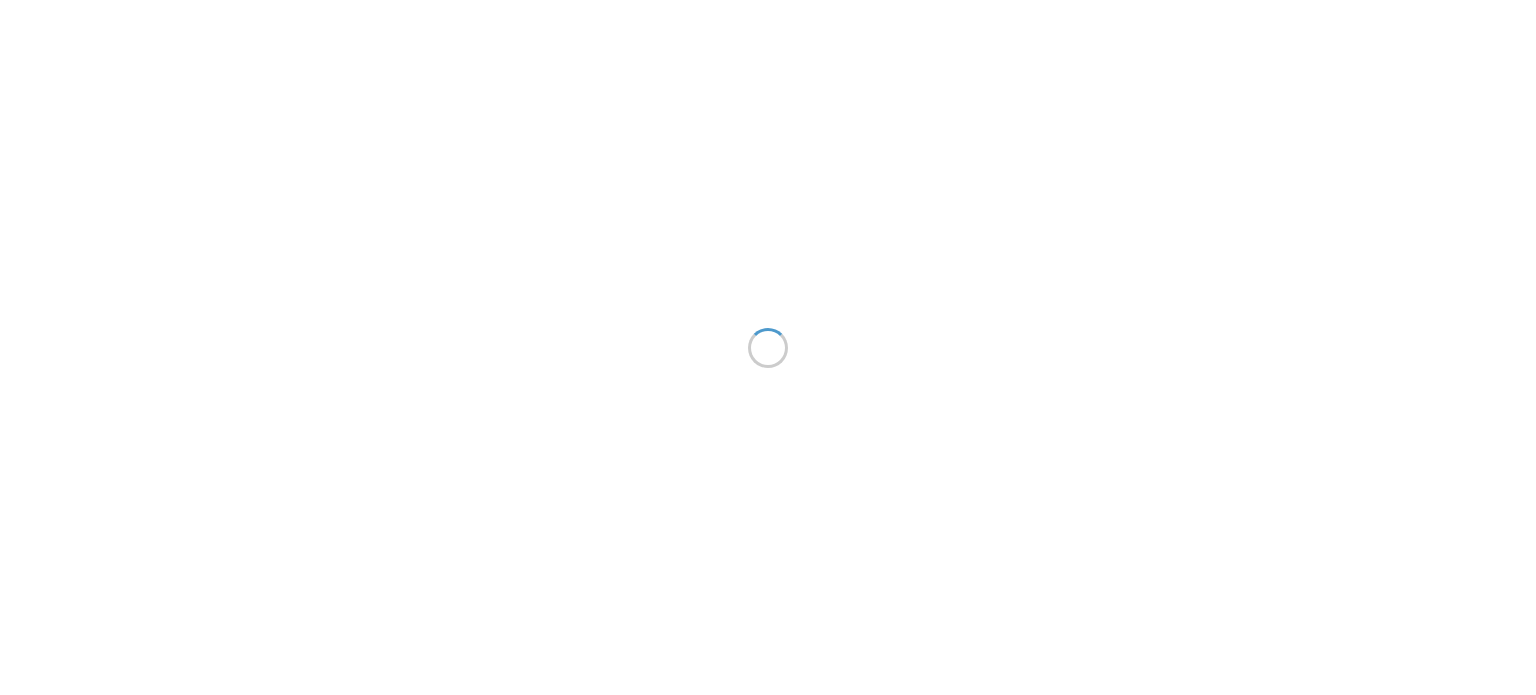 scroll, scrollTop: 0, scrollLeft: 0, axis: both 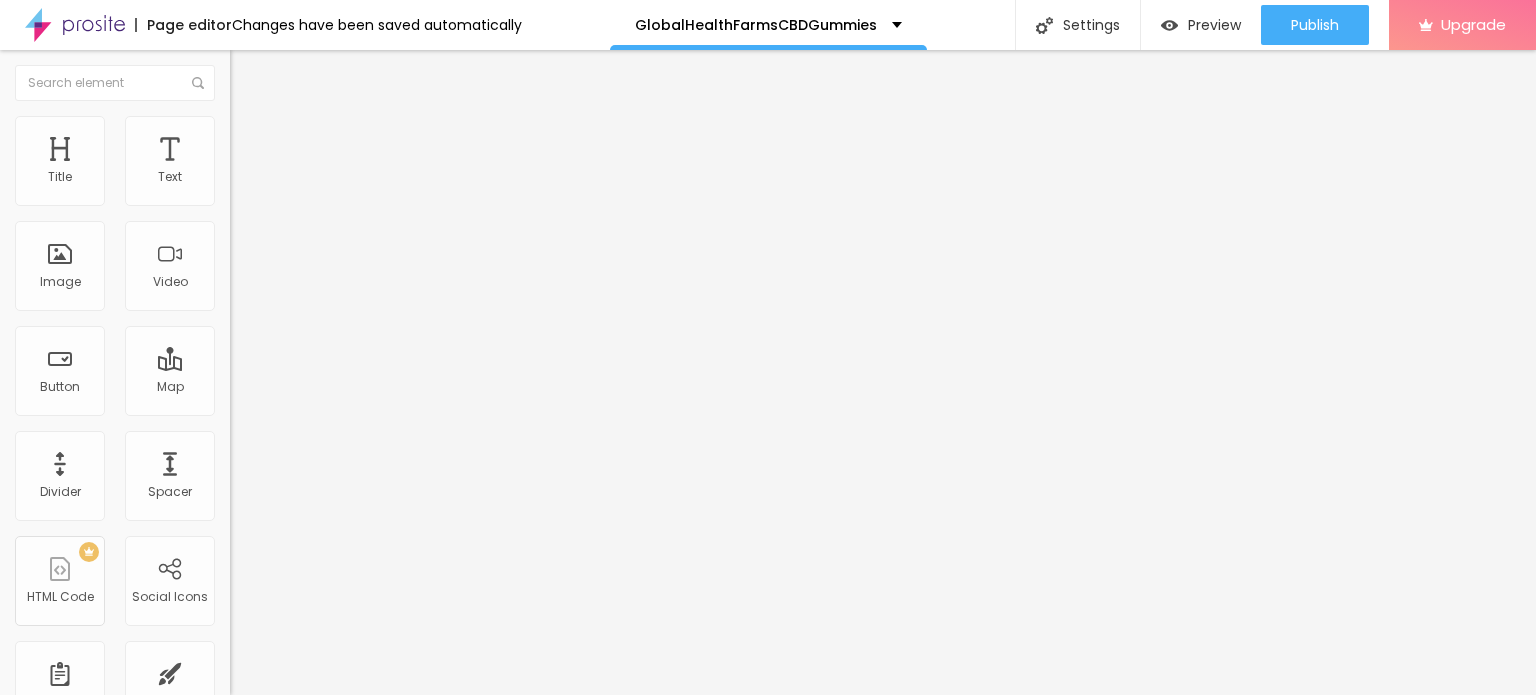 click on "Edit Coluna" at bounding box center [300, 73] 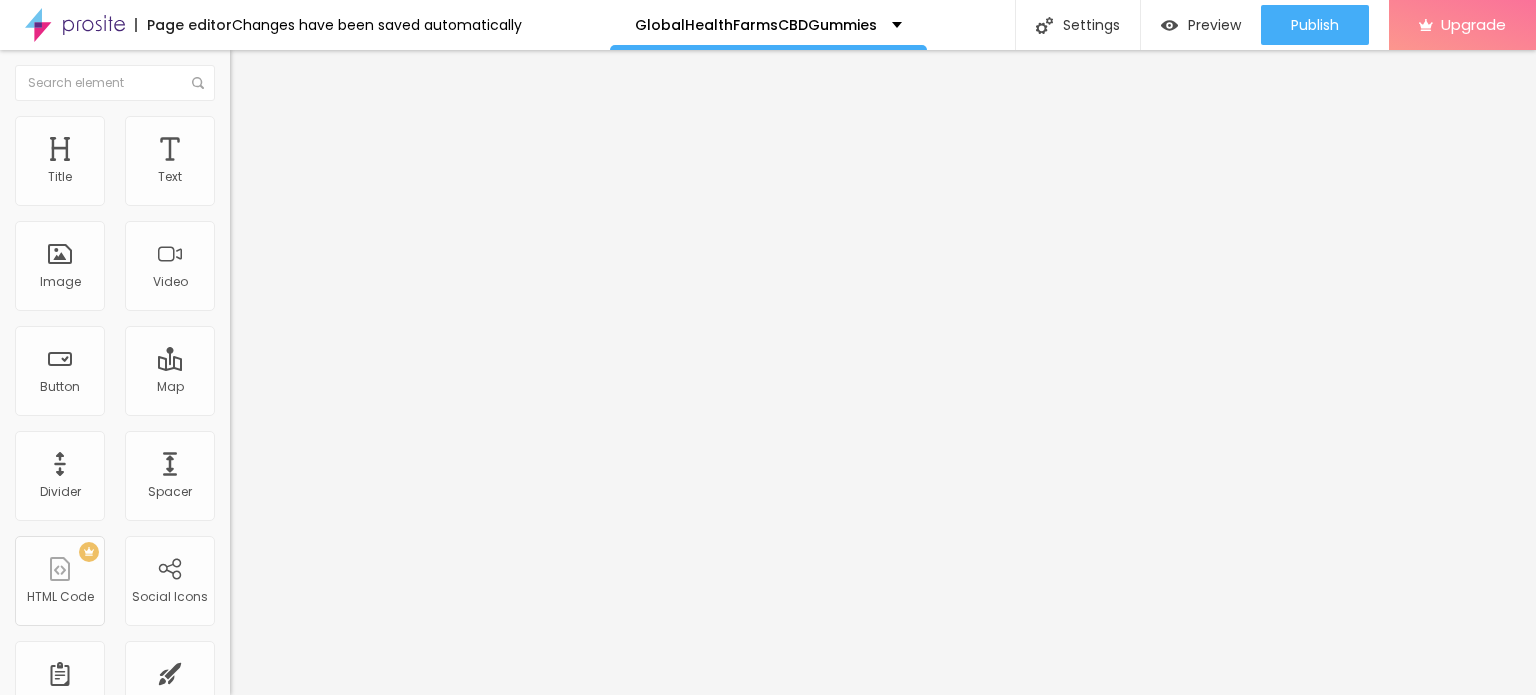 type on "70" 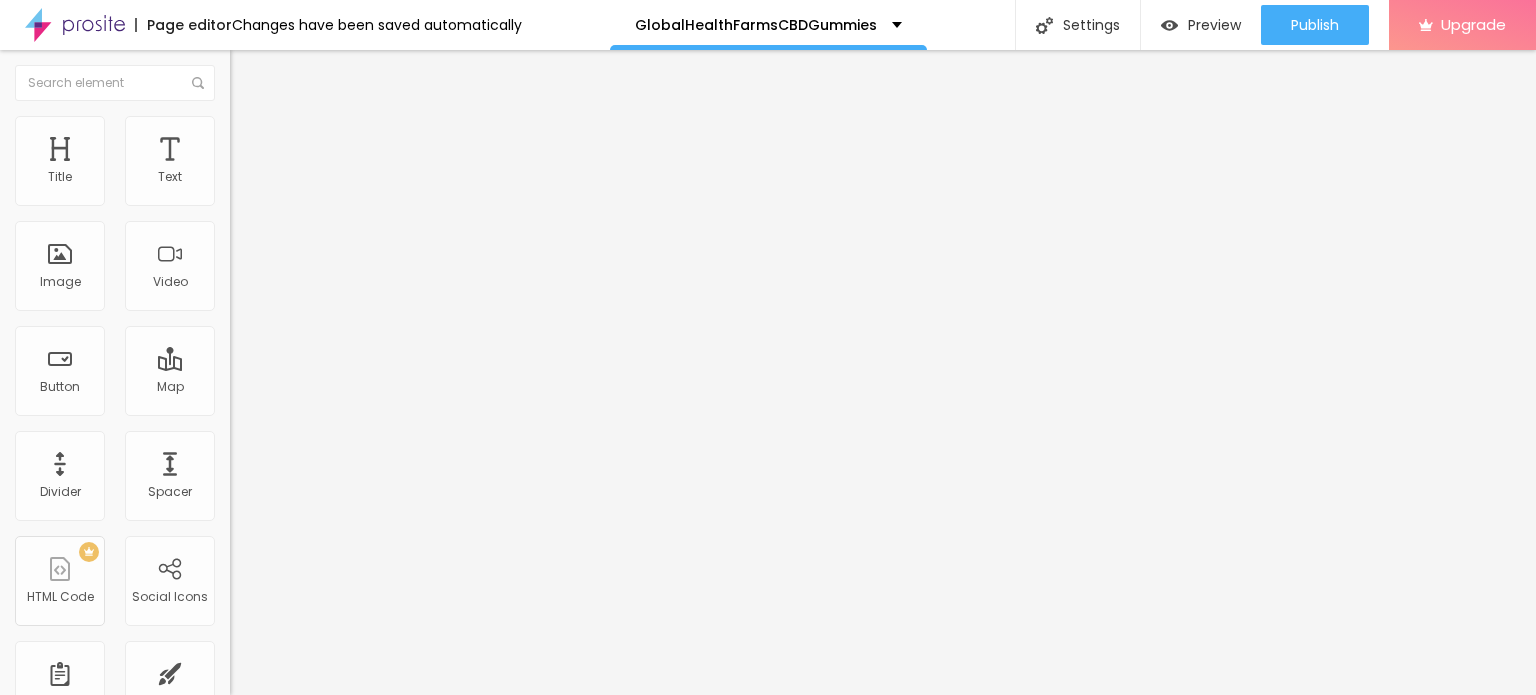 type on "65" 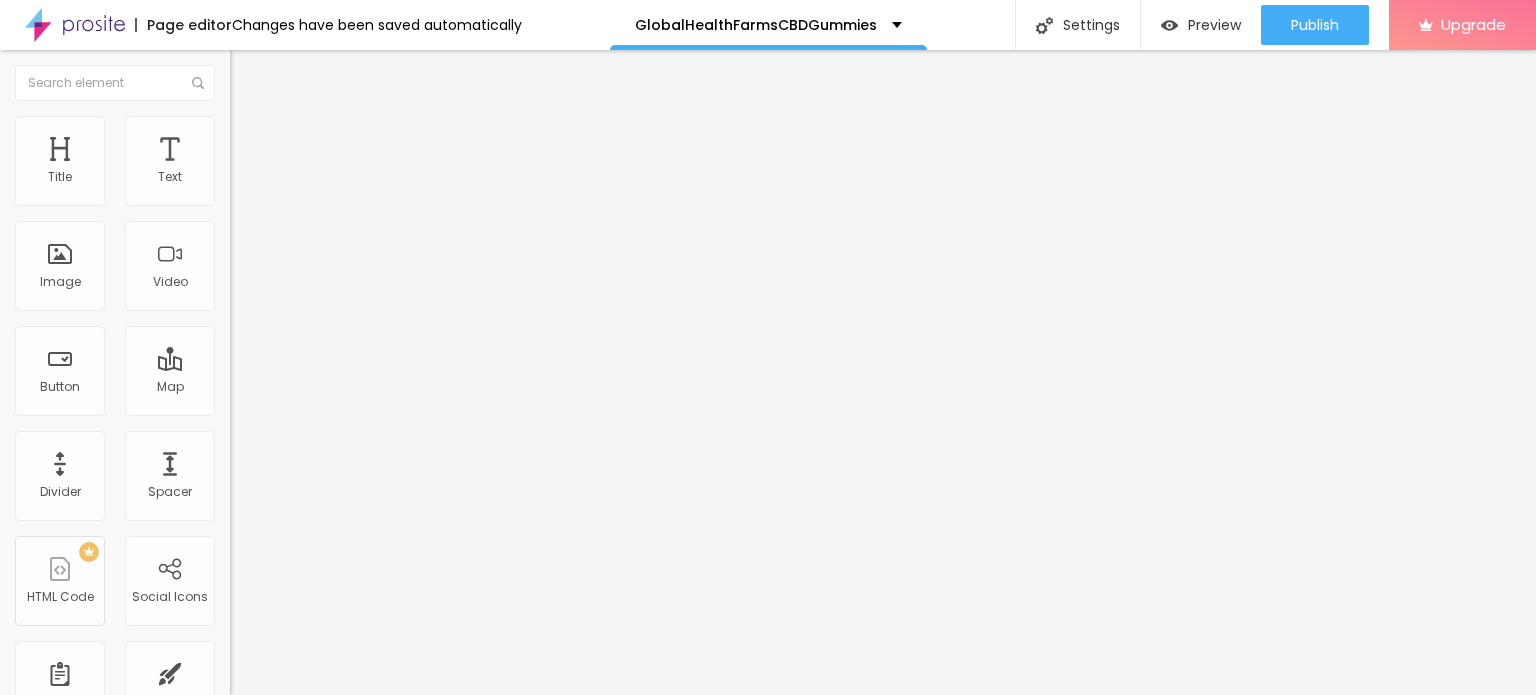 type on "65" 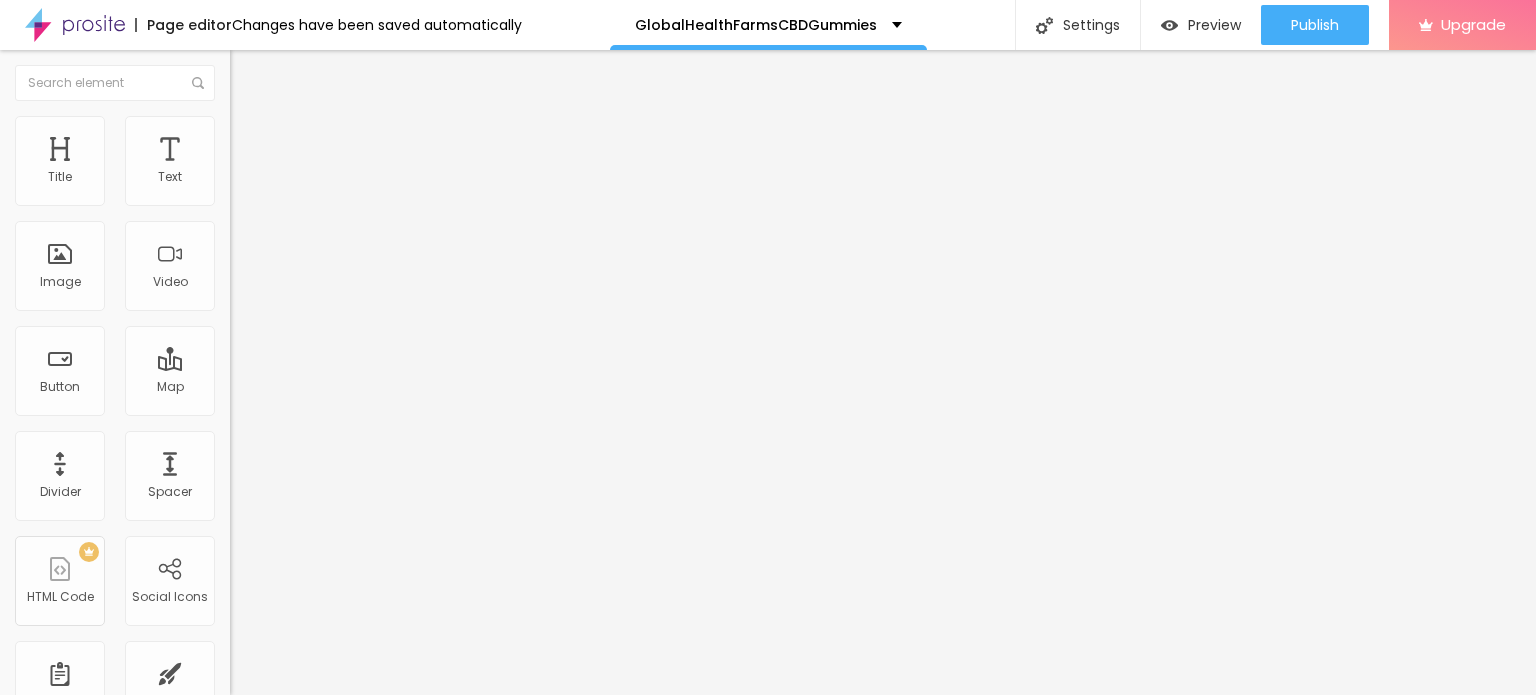 type on "60" 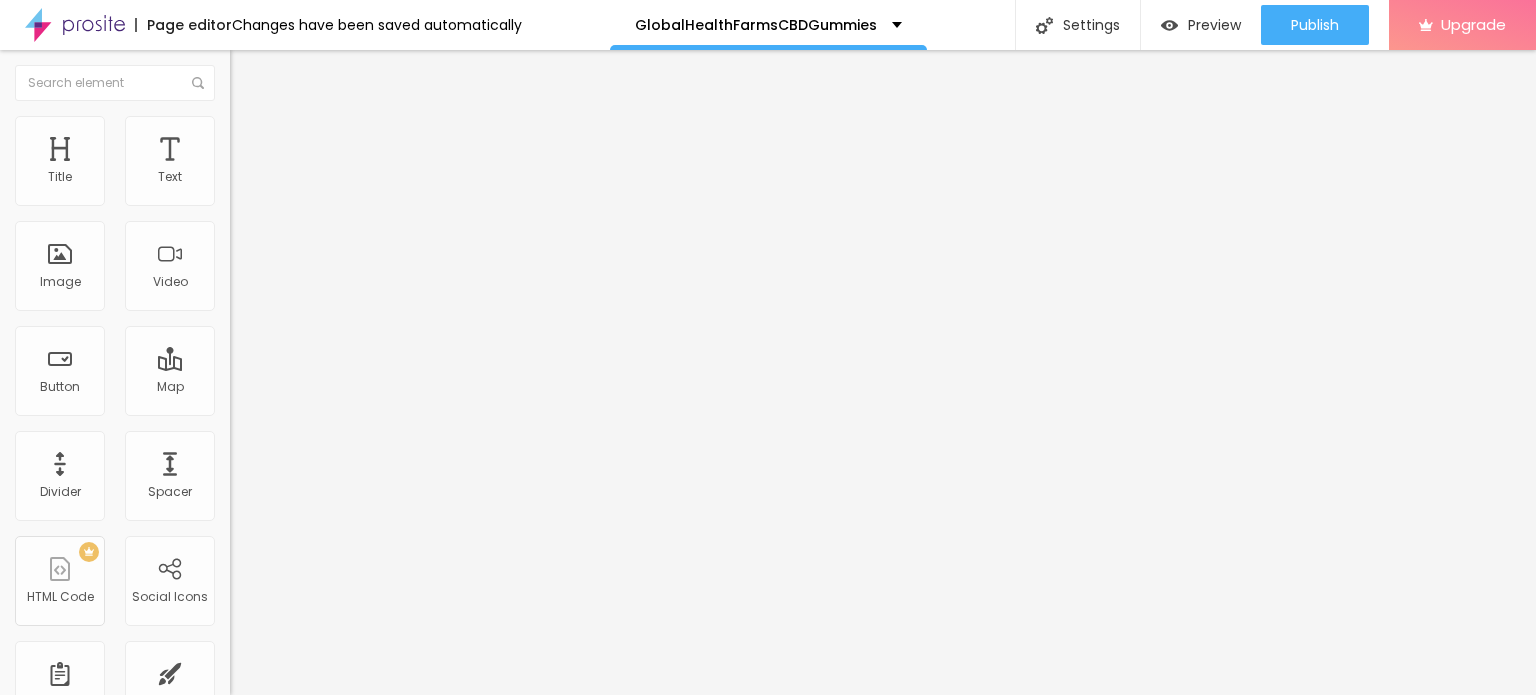 type on "60" 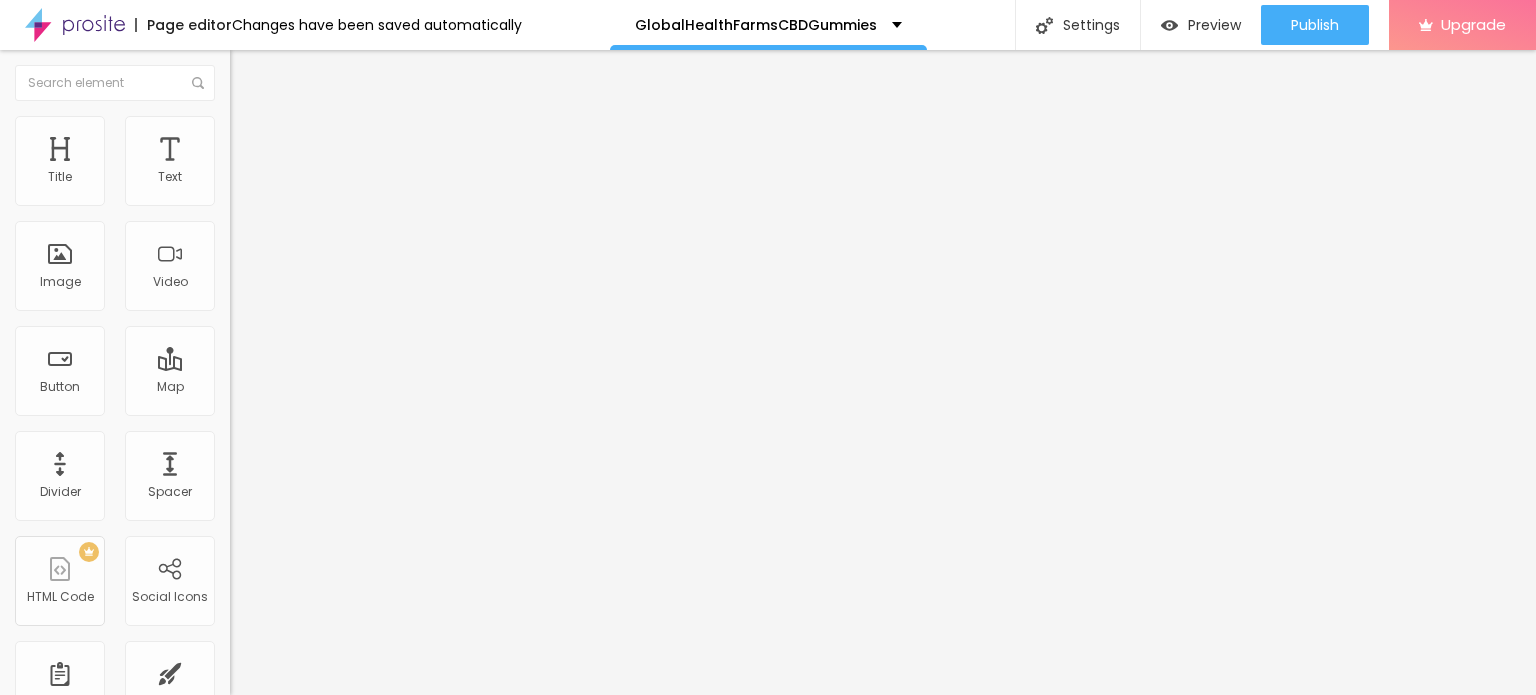type on "55" 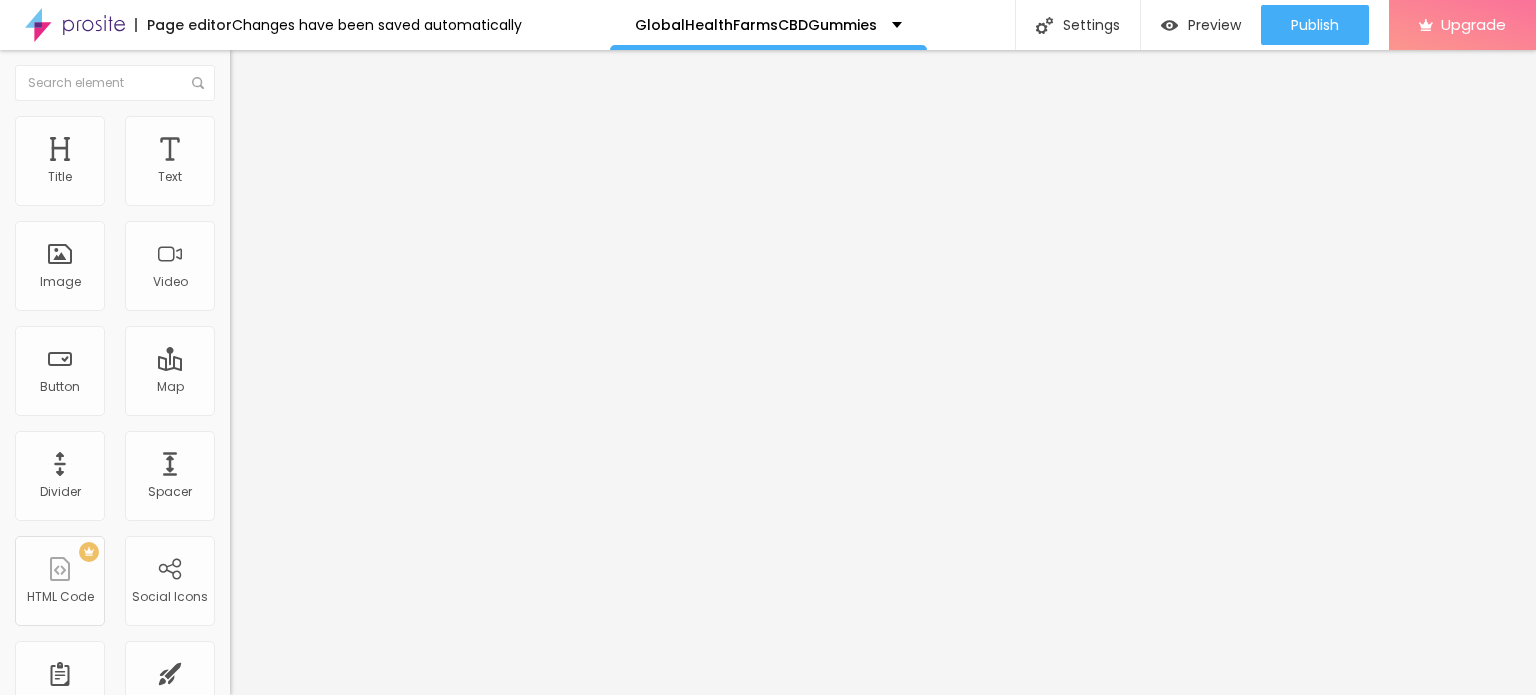 type on "55" 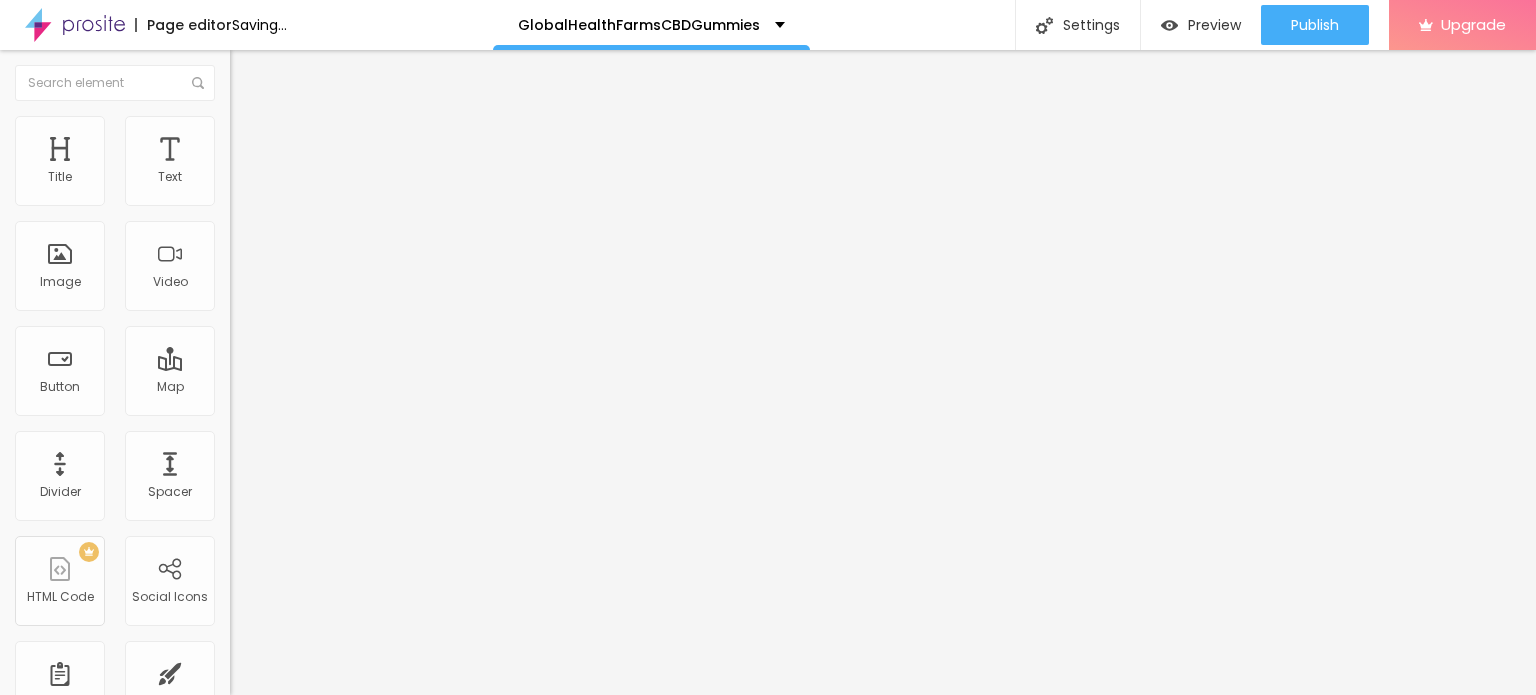 type on "50" 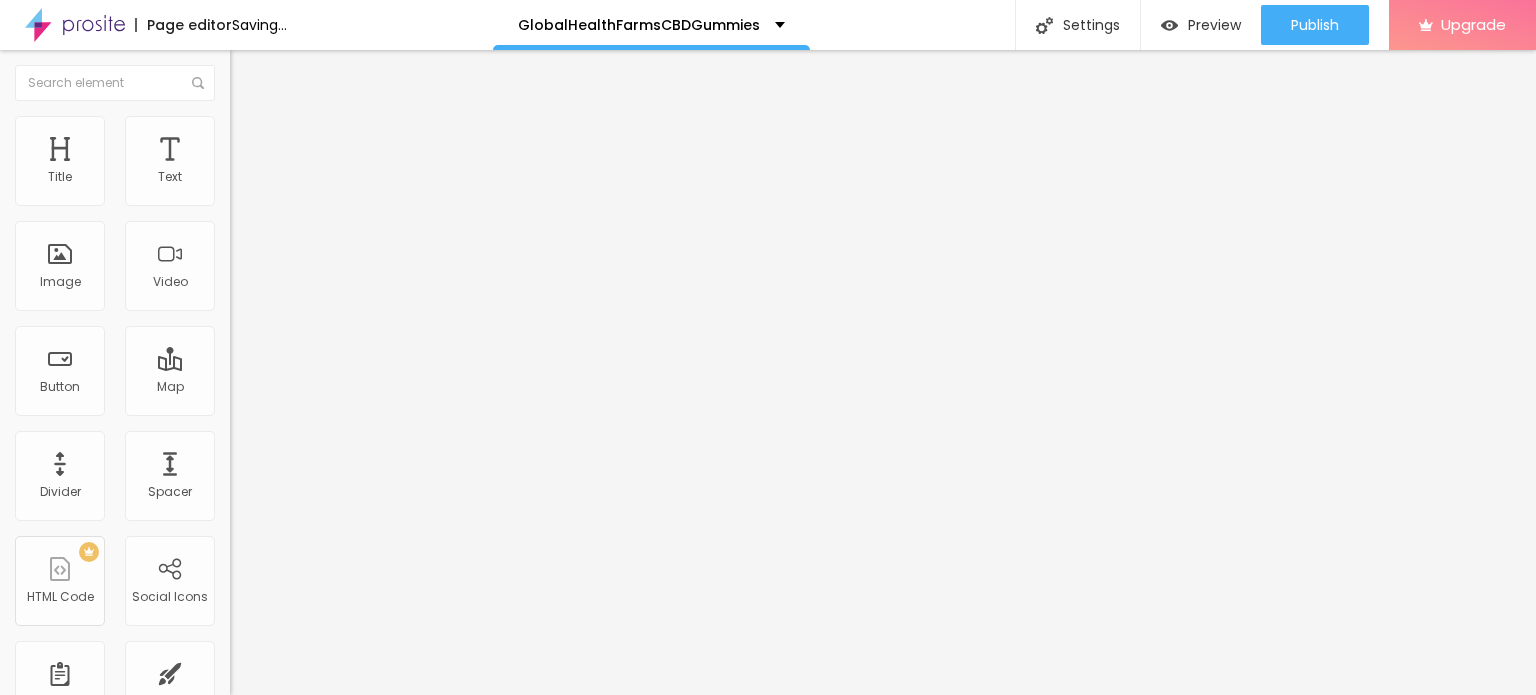 type on "45" 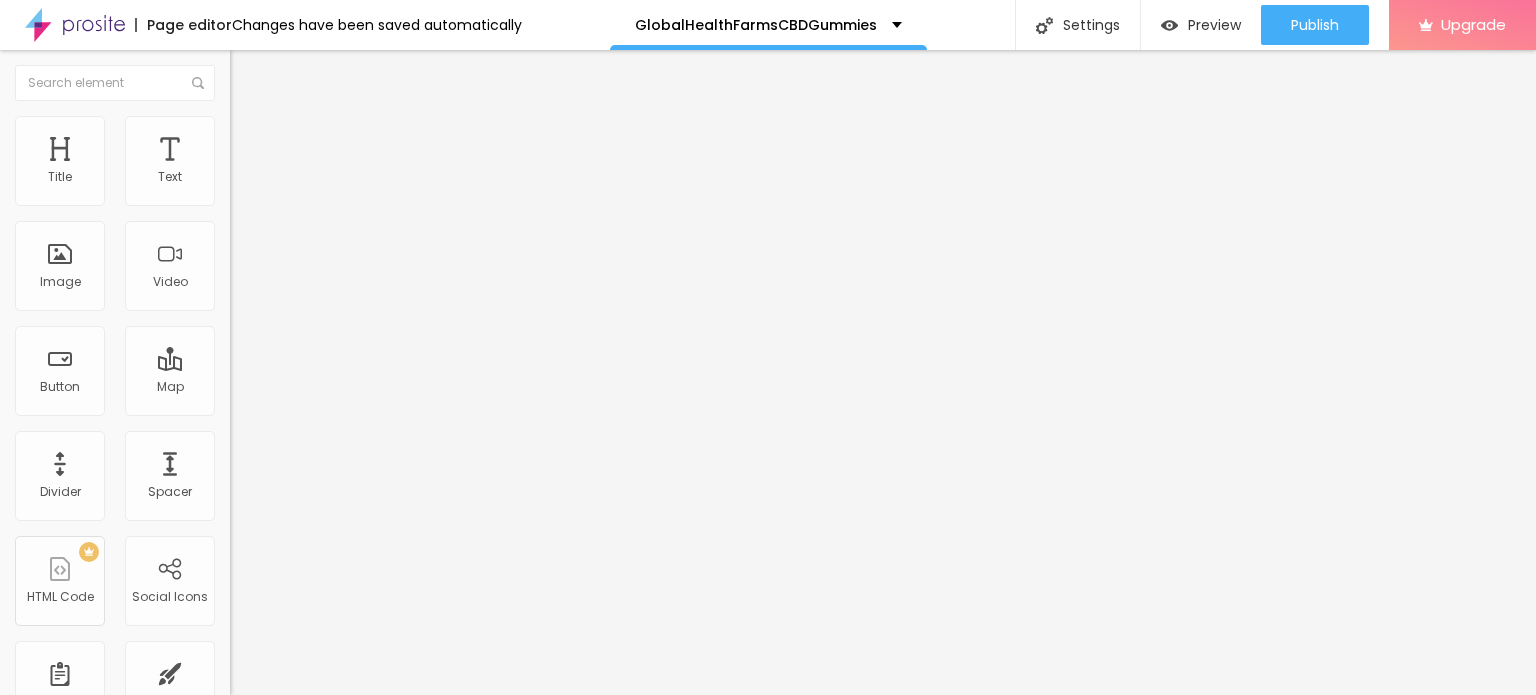 type on "40" 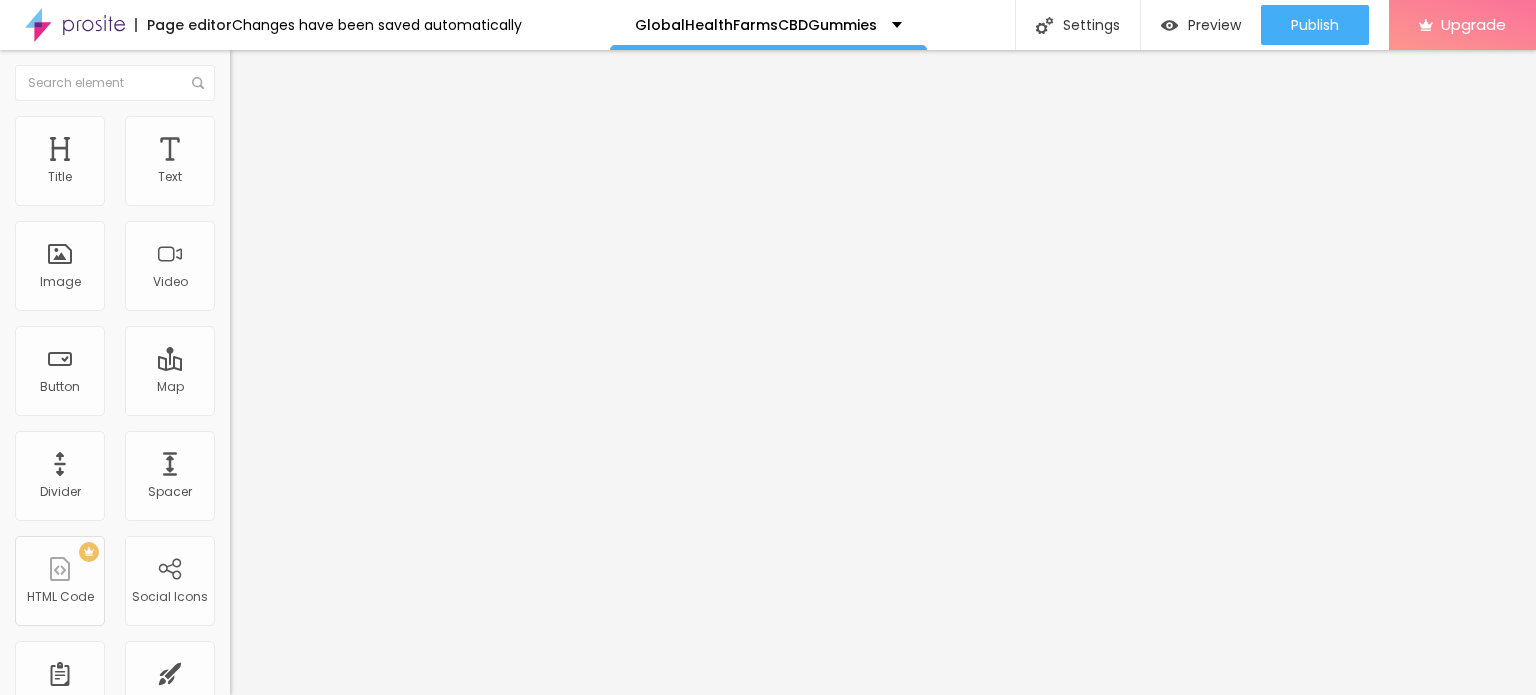 type on "40" 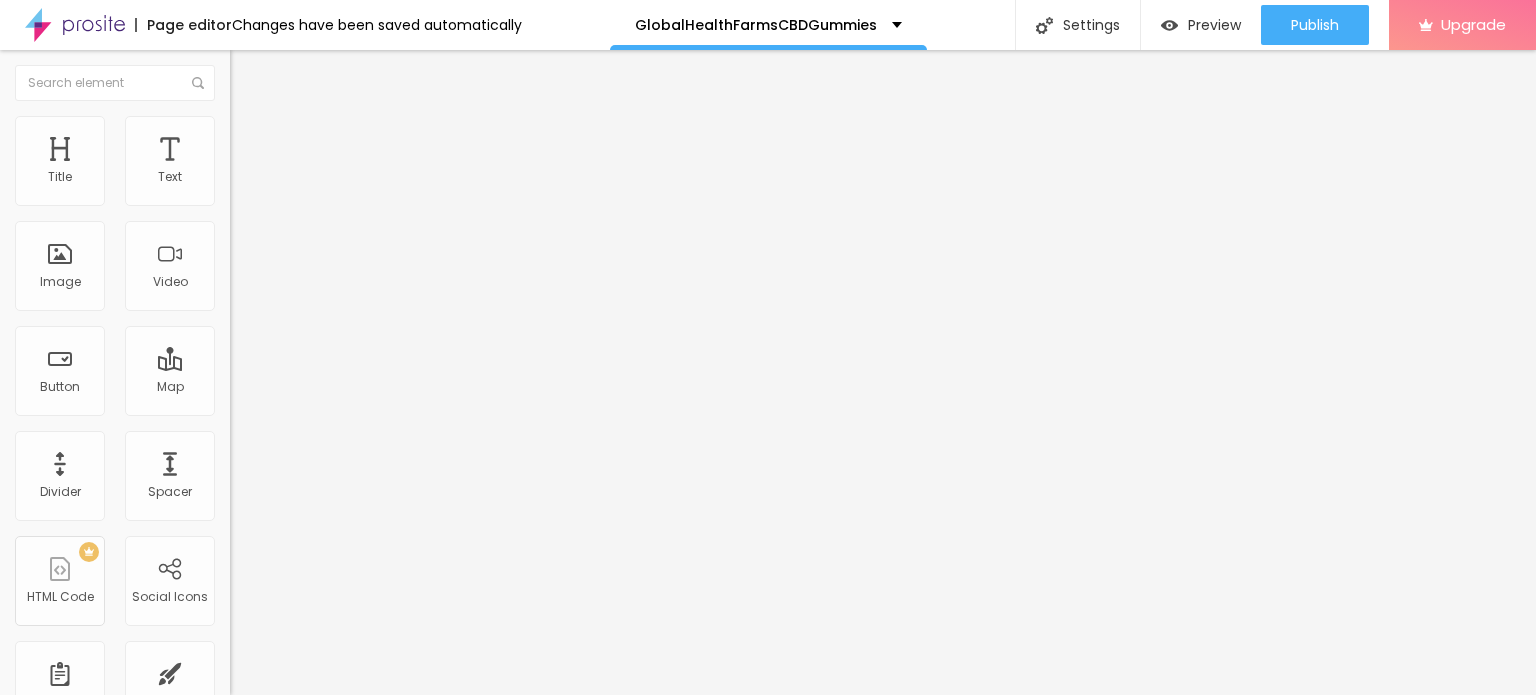 type on "35" 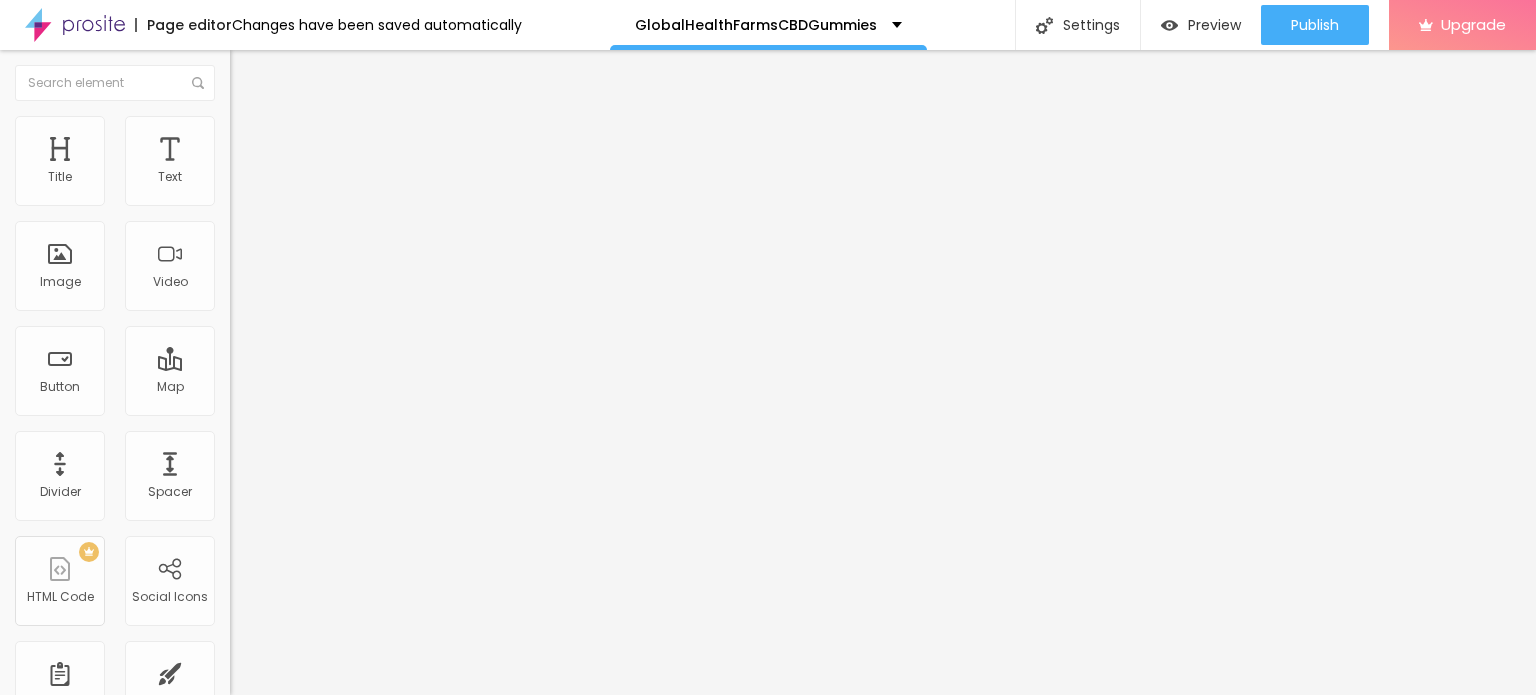 type on "35" 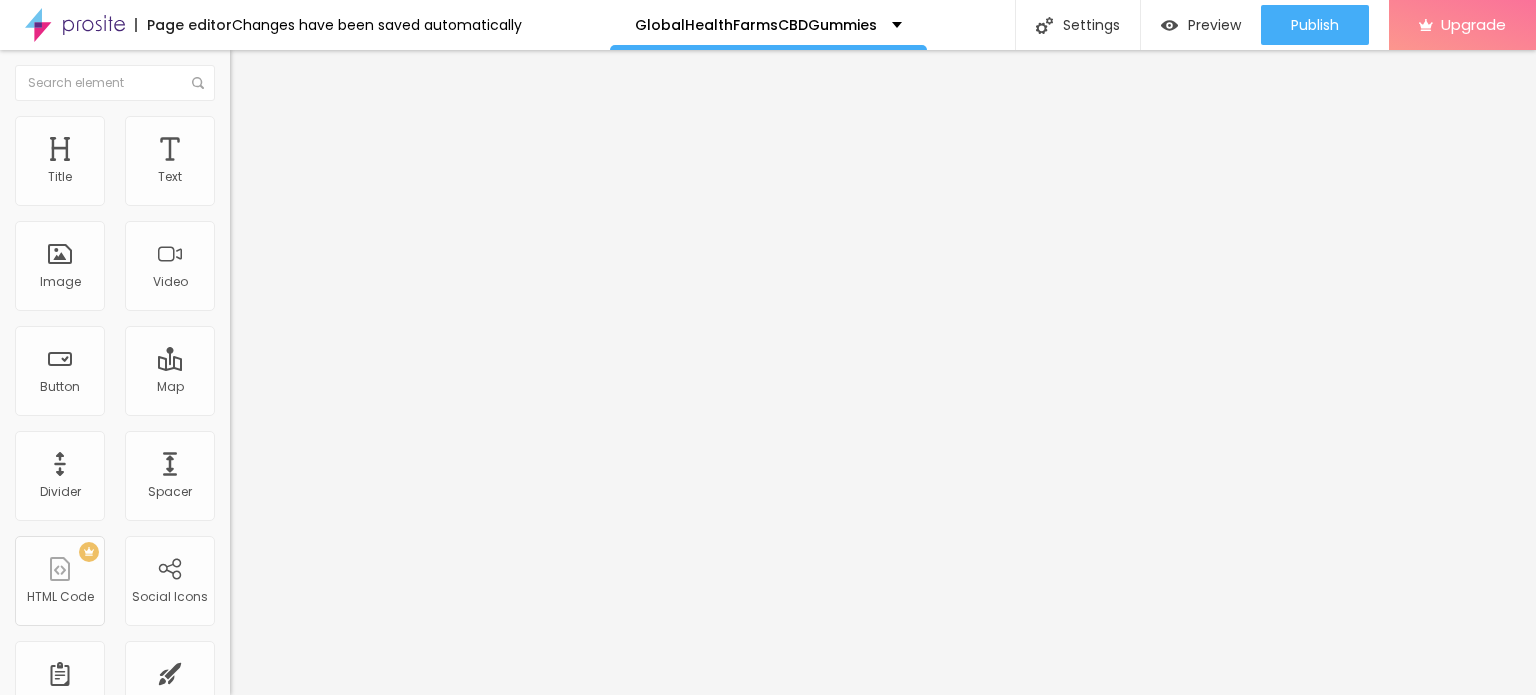 type on "30" 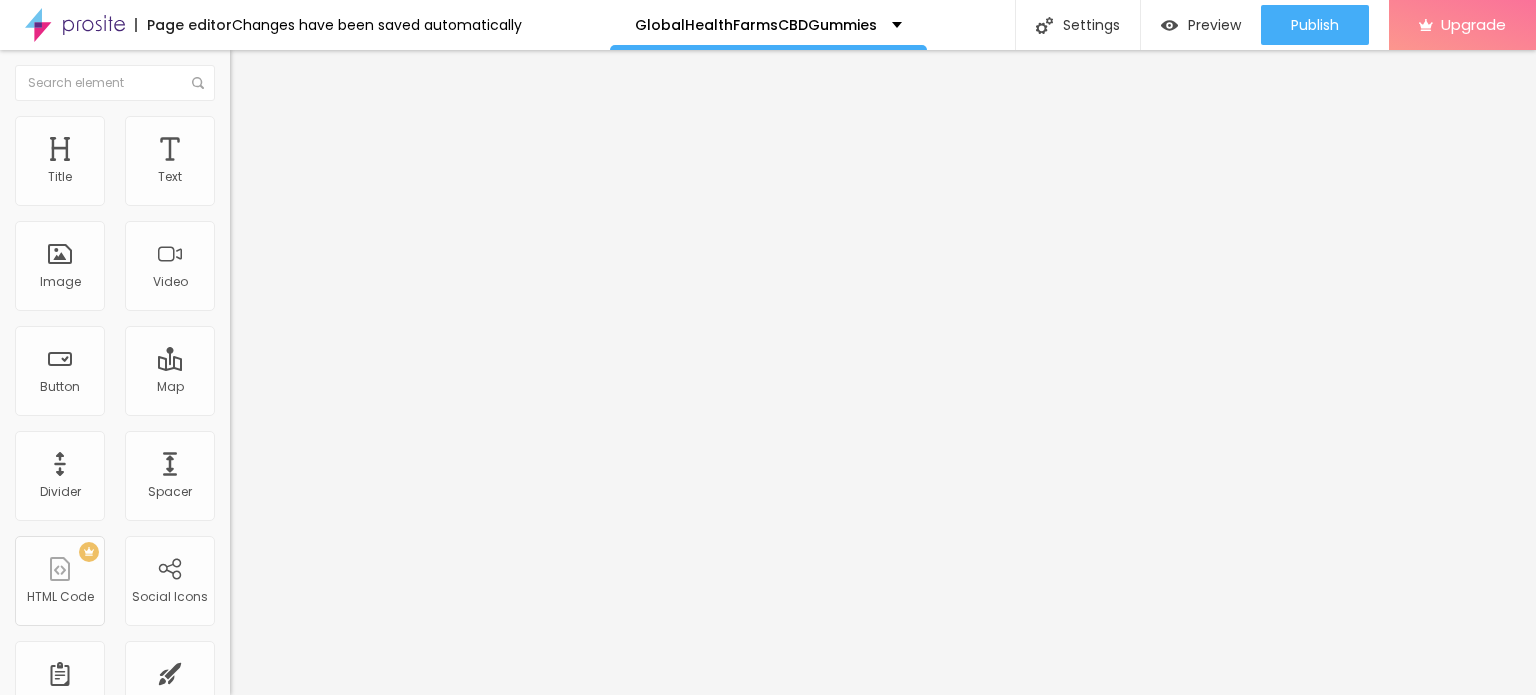 type on "30" 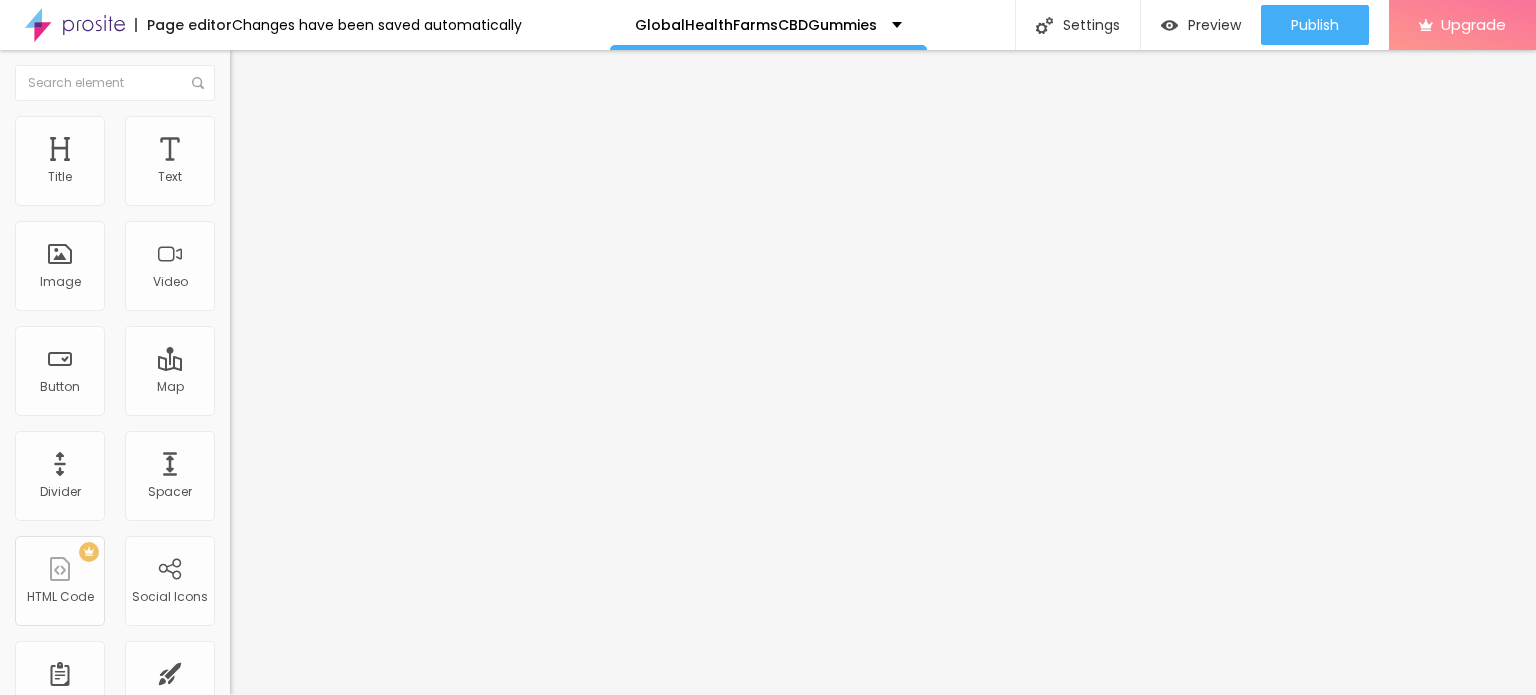 click 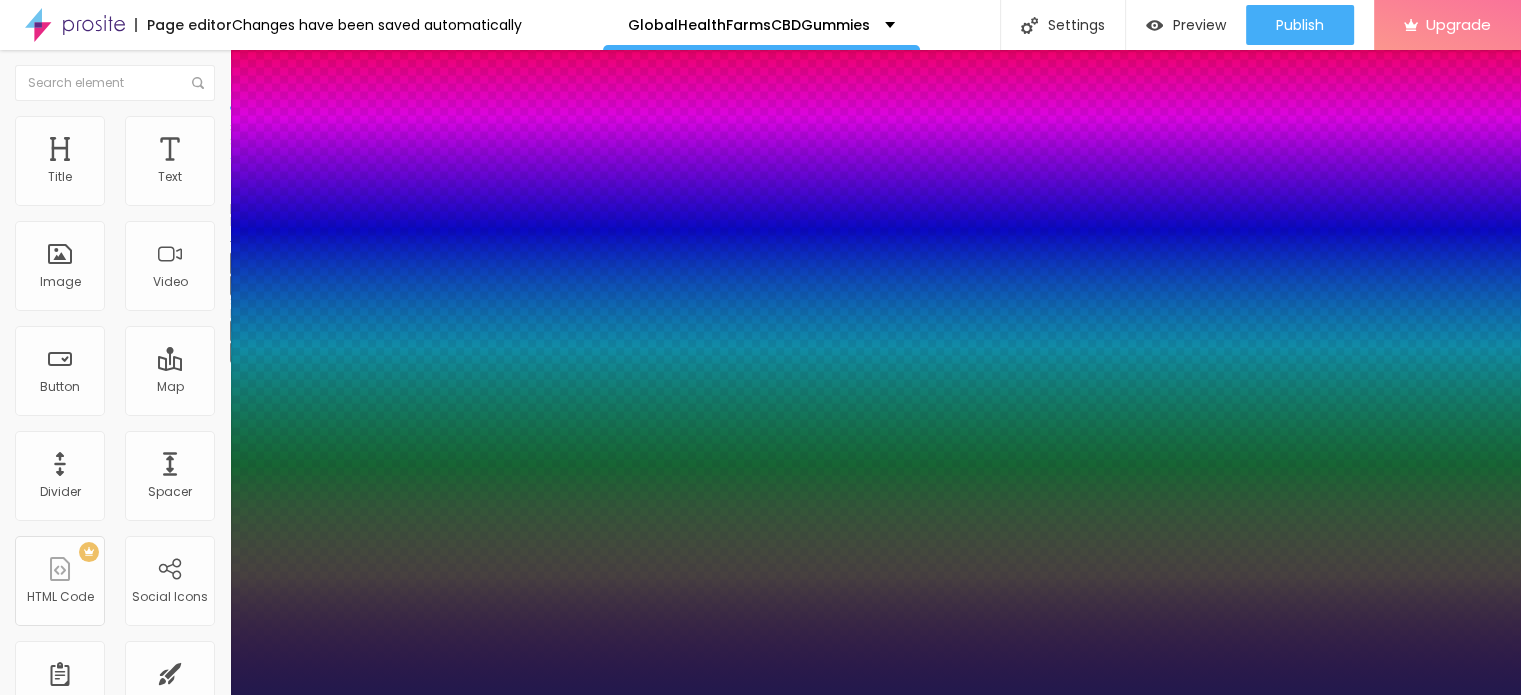 type on "1" 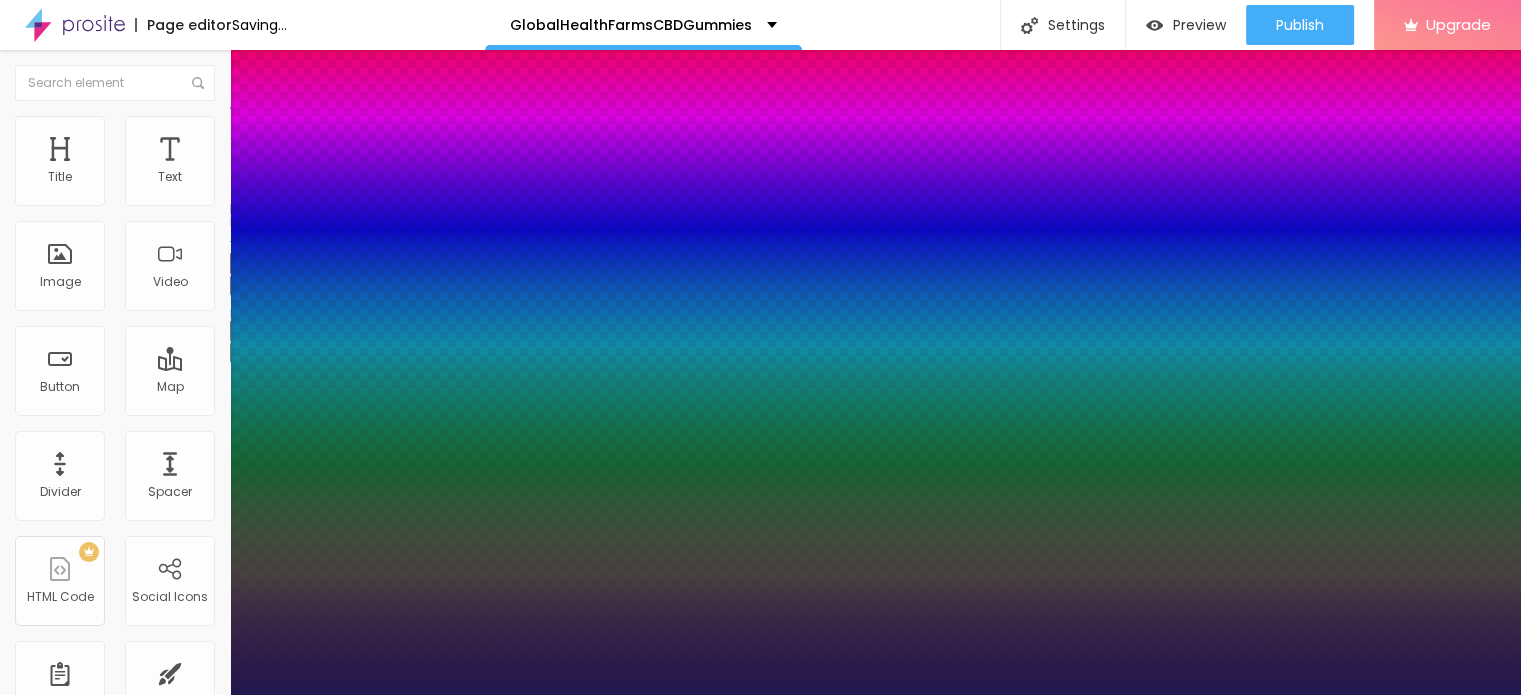 type on "1" 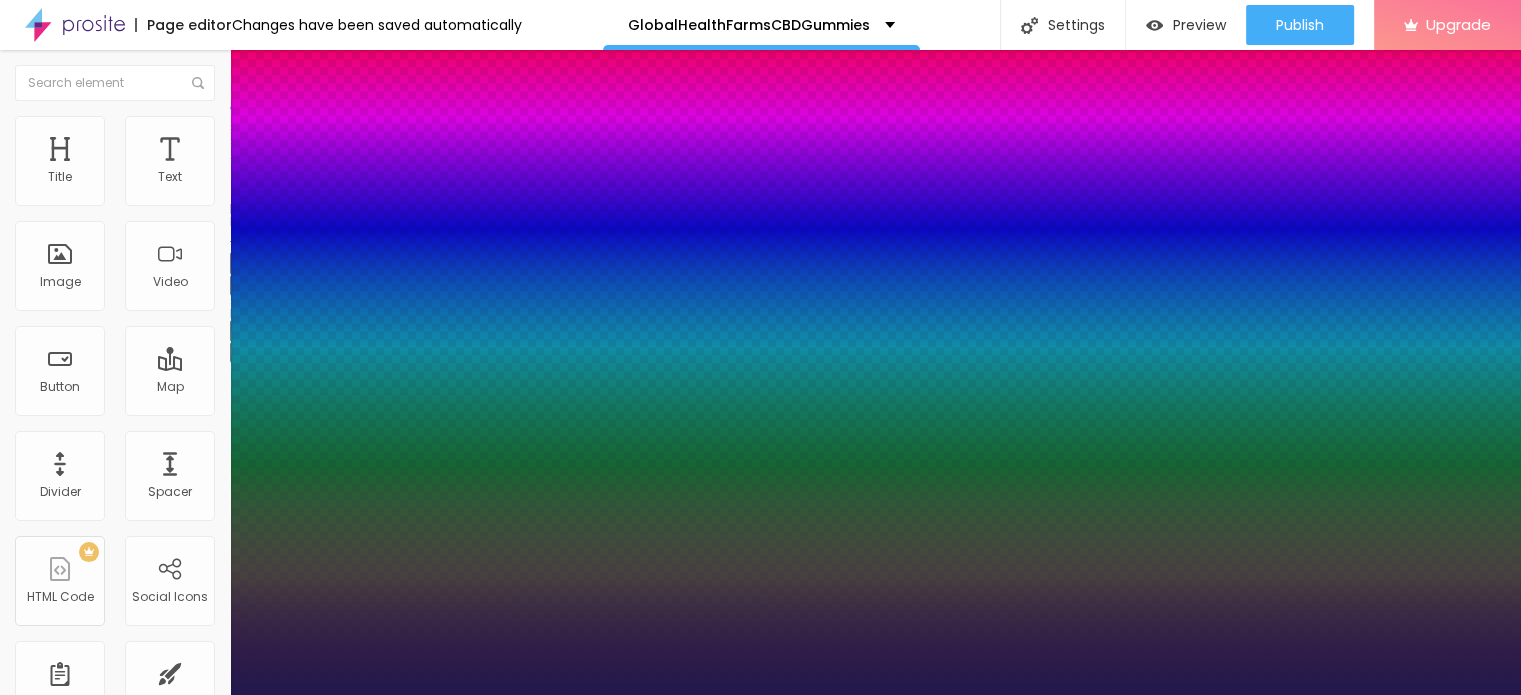 type on "45" 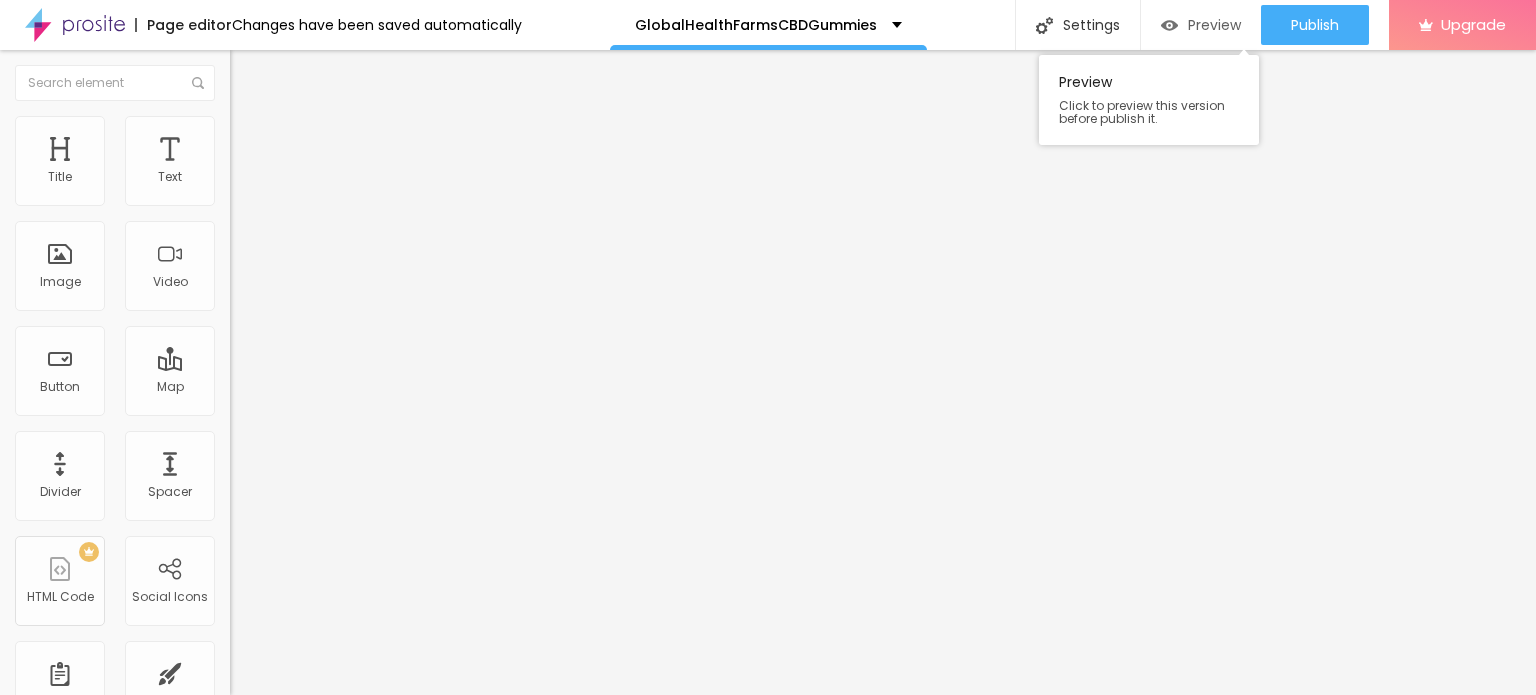 click on "Preview" at bounding box center (1214, 25) 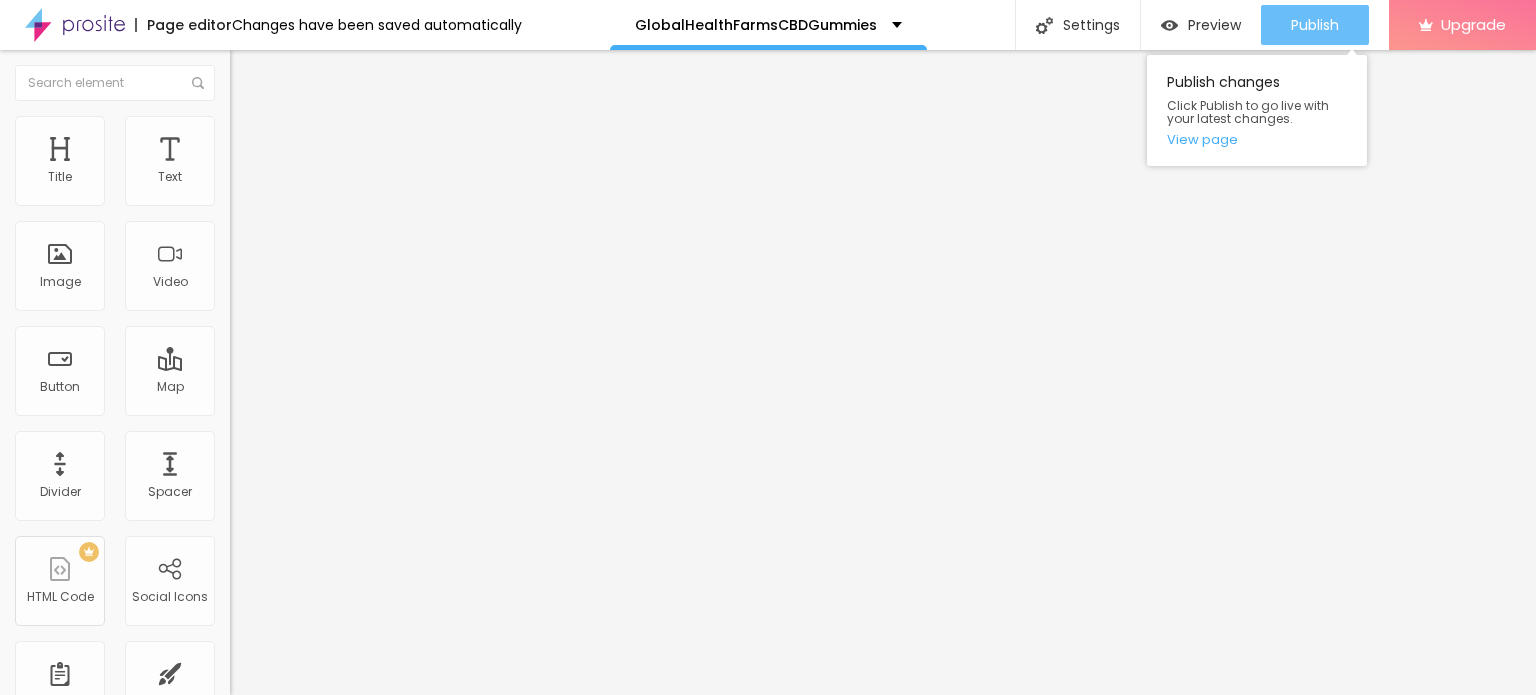 click on "Publish" at bounding box center (1315, 25) 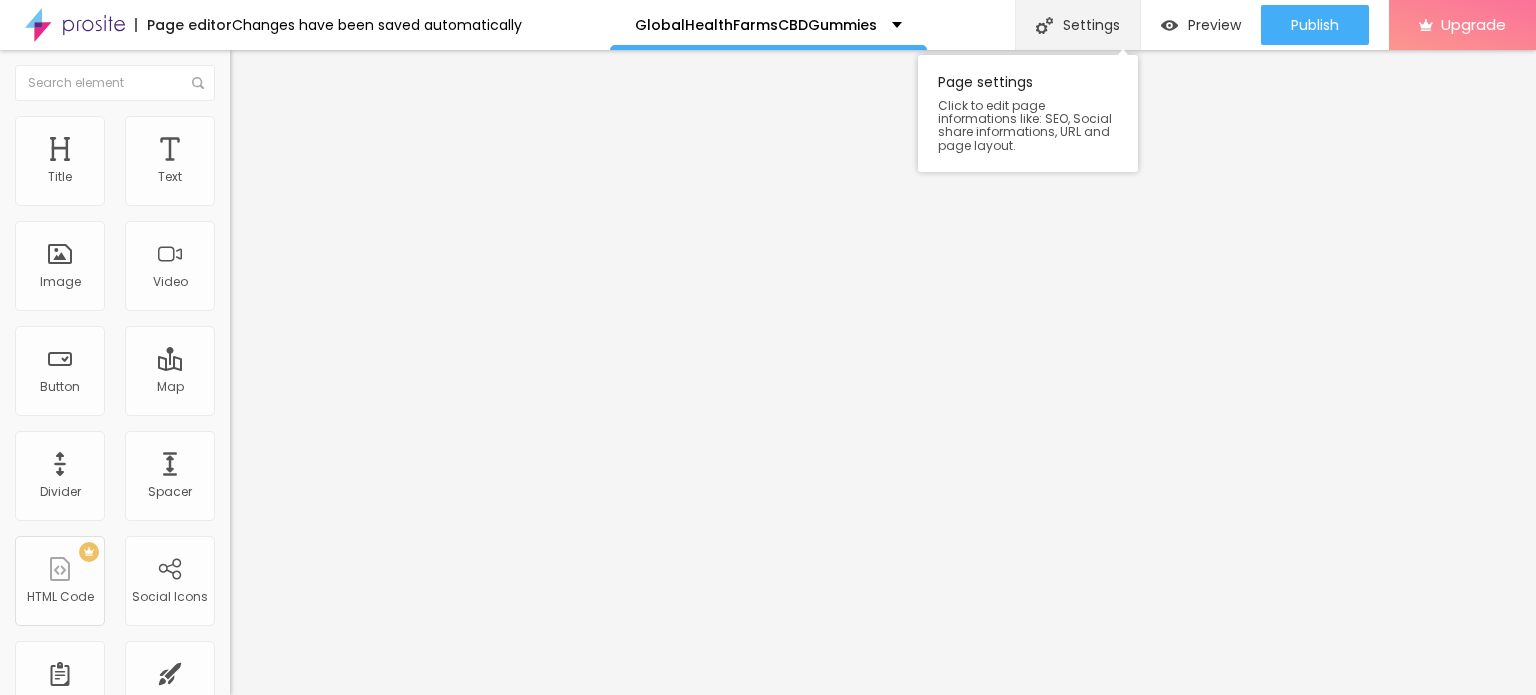 click on "Settings" at bounding box center [1077, 25] 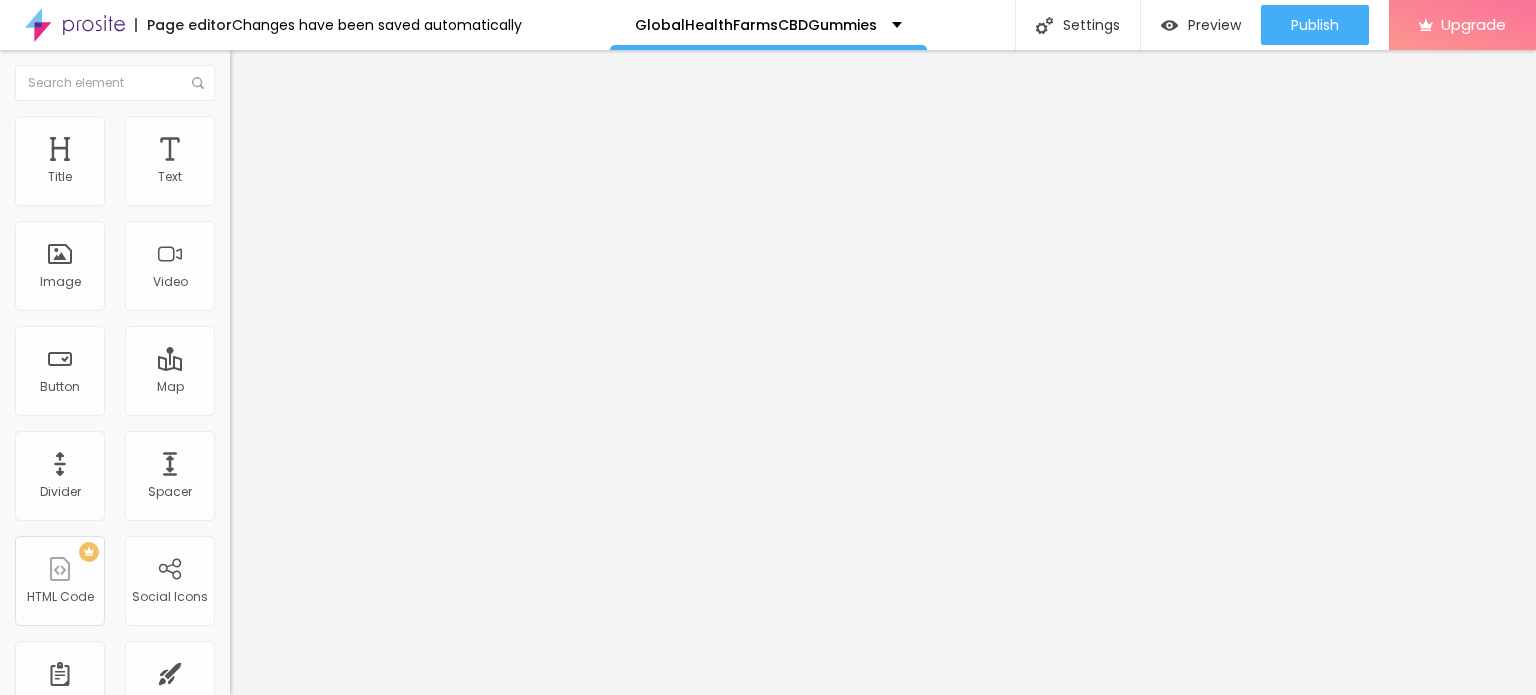 click on "Social Media" at bounding box center (768, 743) 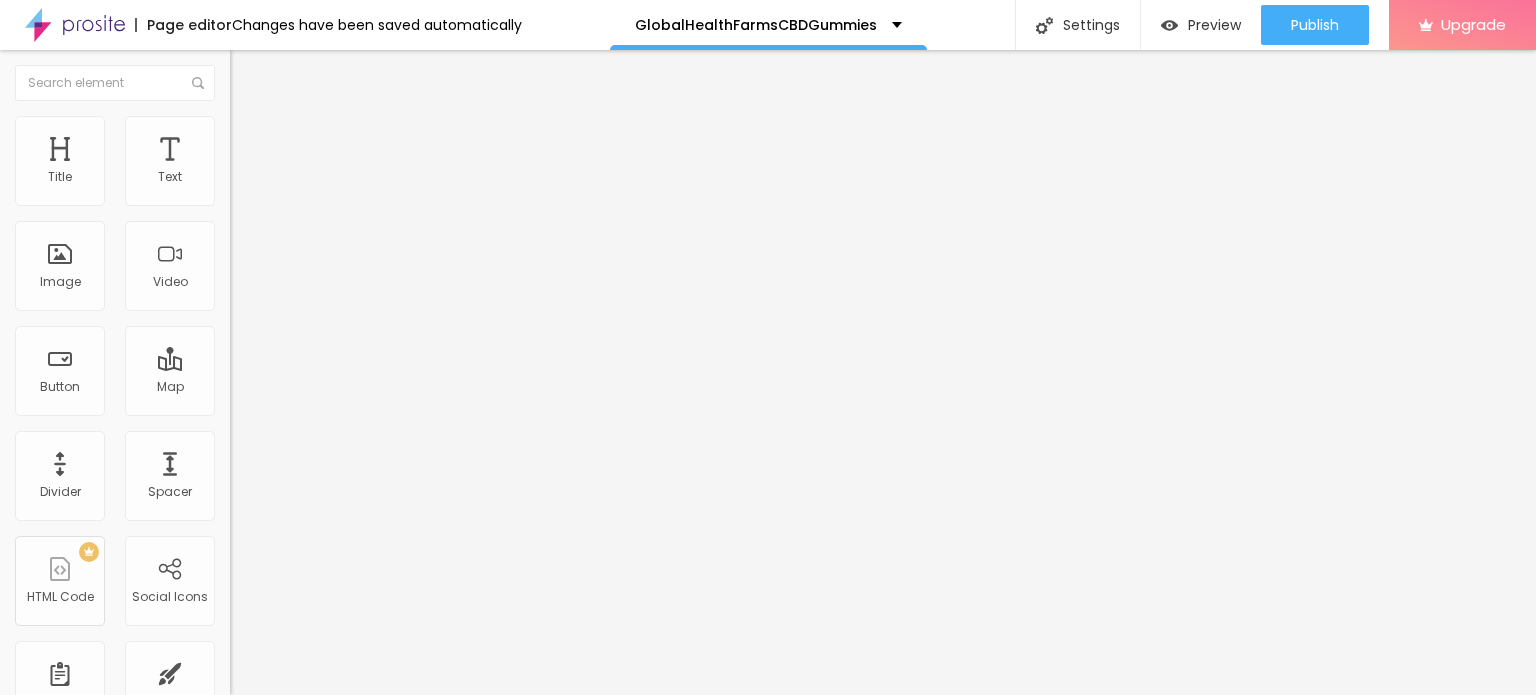 click at bounding box center [768, 1334] 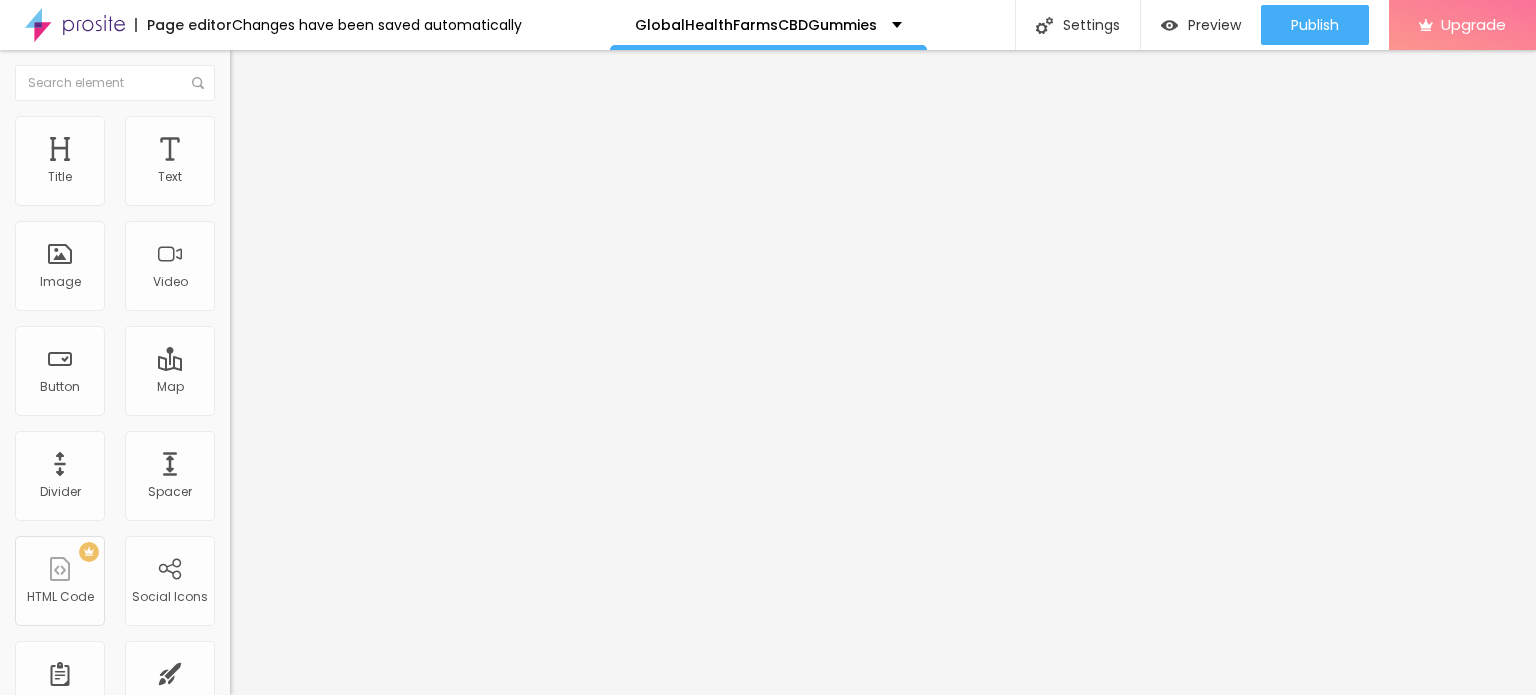 type on "https://www.facebook.com/GlobalHealthFarmsCBDGummiesMadeUSA/" 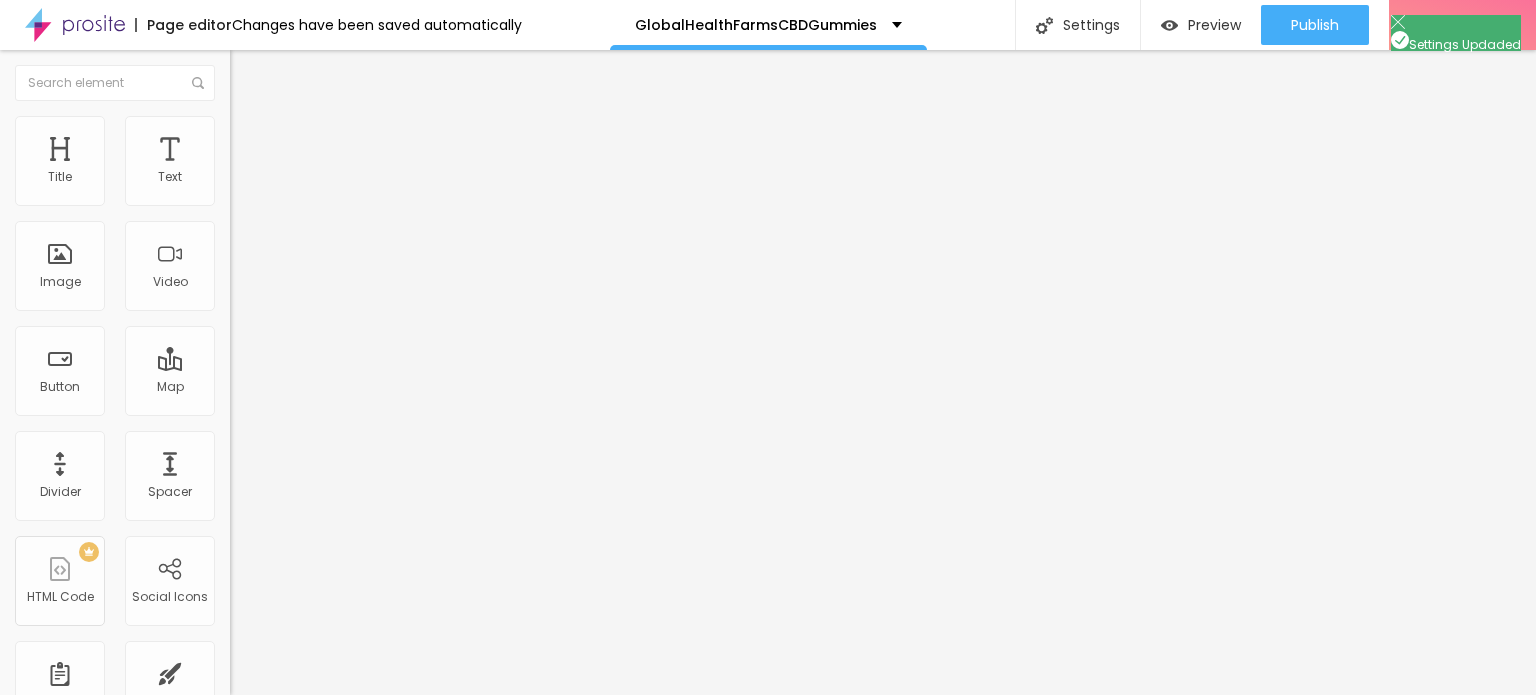 click on "SEO" at bounding box center [768, 755] 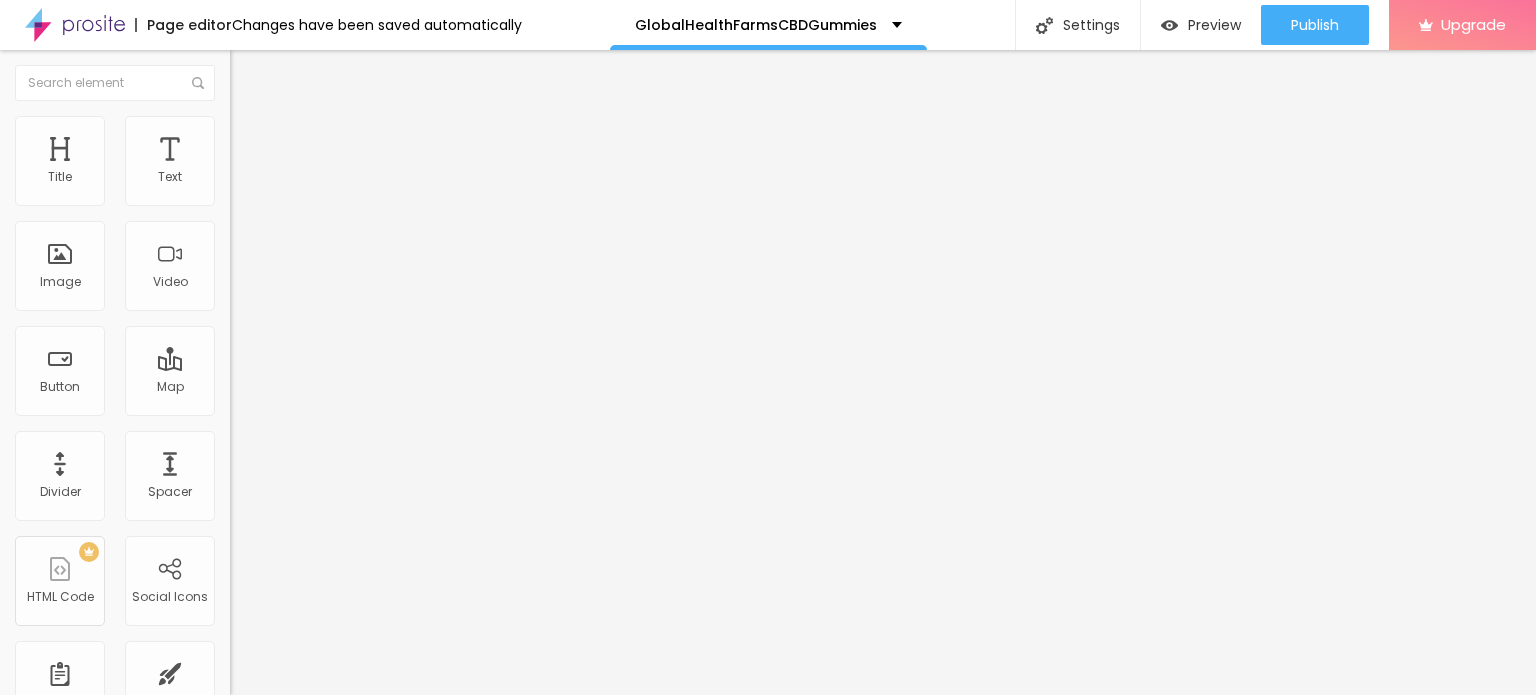 paste on "Global Health Farms CBD Gummies Reviews: Here's the Real Truth" 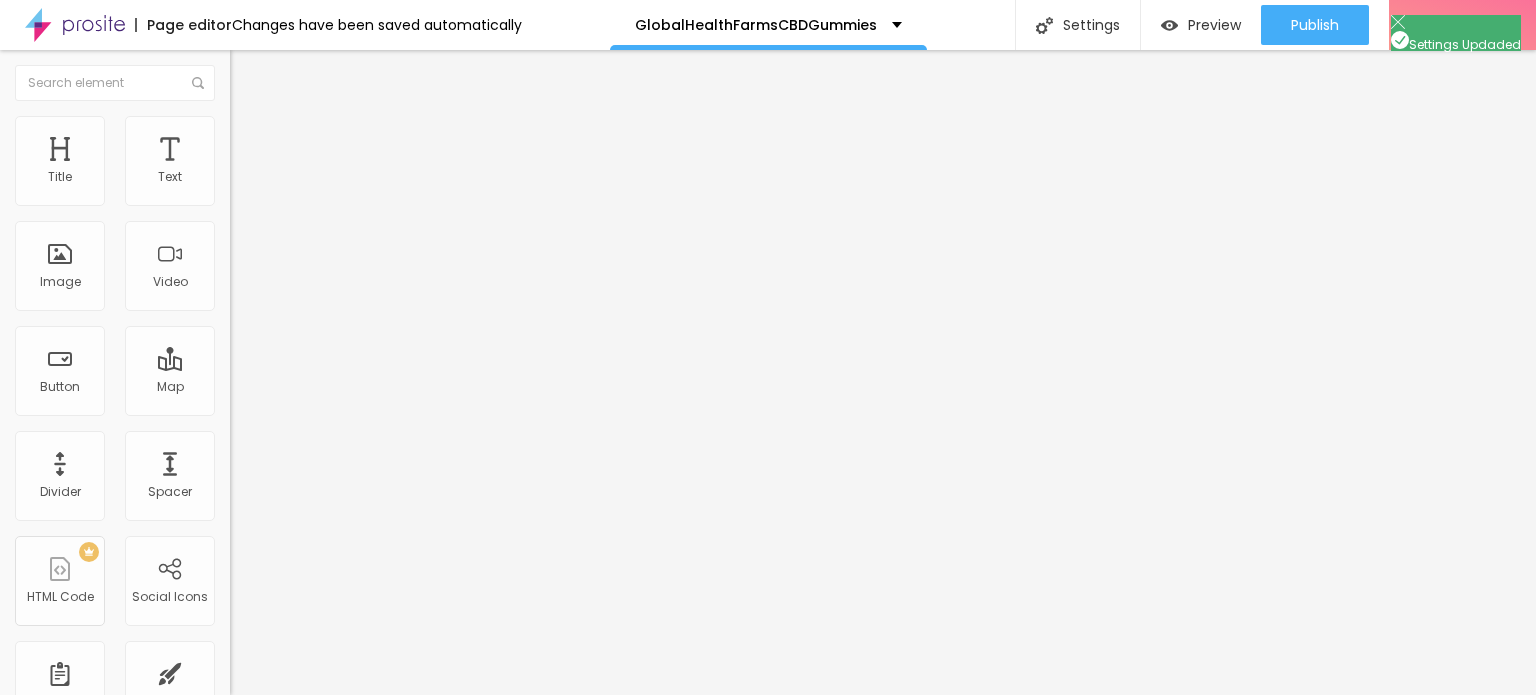 click on "Page Settings General Social Media SEO Advanced SEO Add Title, Description and keywords to help Google and other search engines to find your website. Search Results Preview Global Health Farms CBD Gummies Reviews: Here's the... https://cbdgummiesglo.alboompro.com/globalhealthfarmscbdgummies Global Health Farms CBD Gummies - In a world where stress and anxiety seem to be constant companions, finding natural ways to promote wellness and tranquility... Page Title Global Health Farms CBD Gummies Reviews: Here's the Real Truth Page Description Page Keywords Global Health Farms CBD Gummies
GlobalHealthFarmsCBDGummies
Global Health Farms CBD Gummies: A Professional Review!
Global Health Farms CBD Gummies Official Website Clinical certified
Global Health Farms CBD Gummies Reviews: Here's the Real Truth Hide this page from searchs results Settings Updaded Cancel Save" at bounding box center (768, 879) 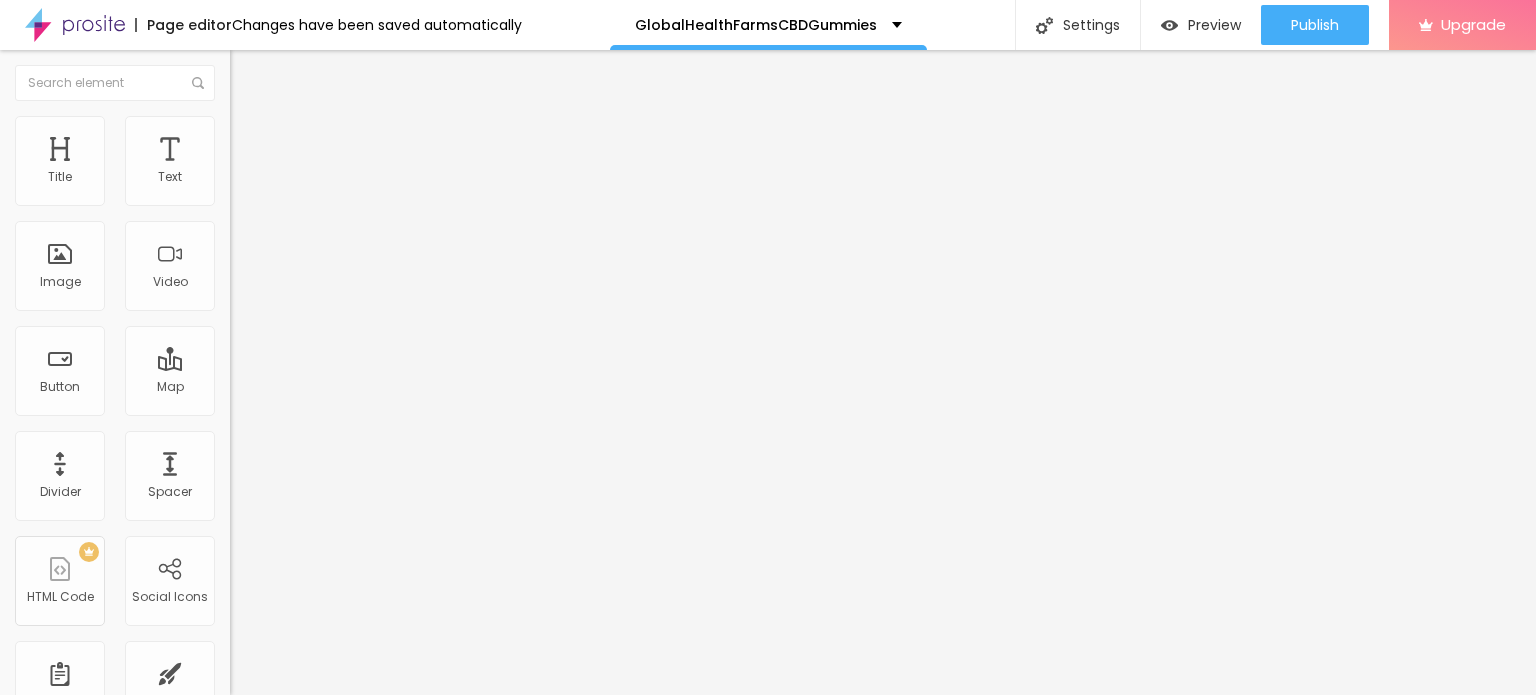 scroll, scrollTop: 0, scrollLeft: 0, axis: both 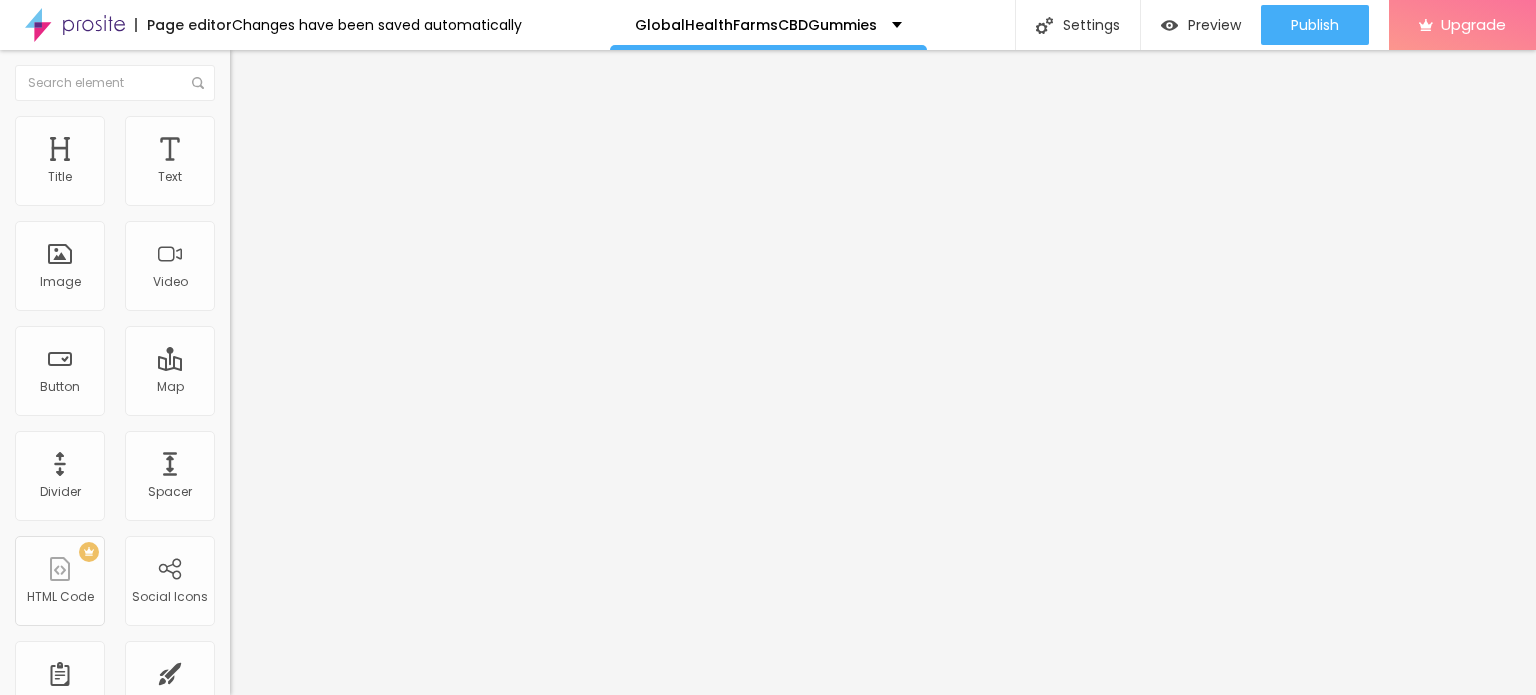 click on "Save" at bounding box center (42, 1691) 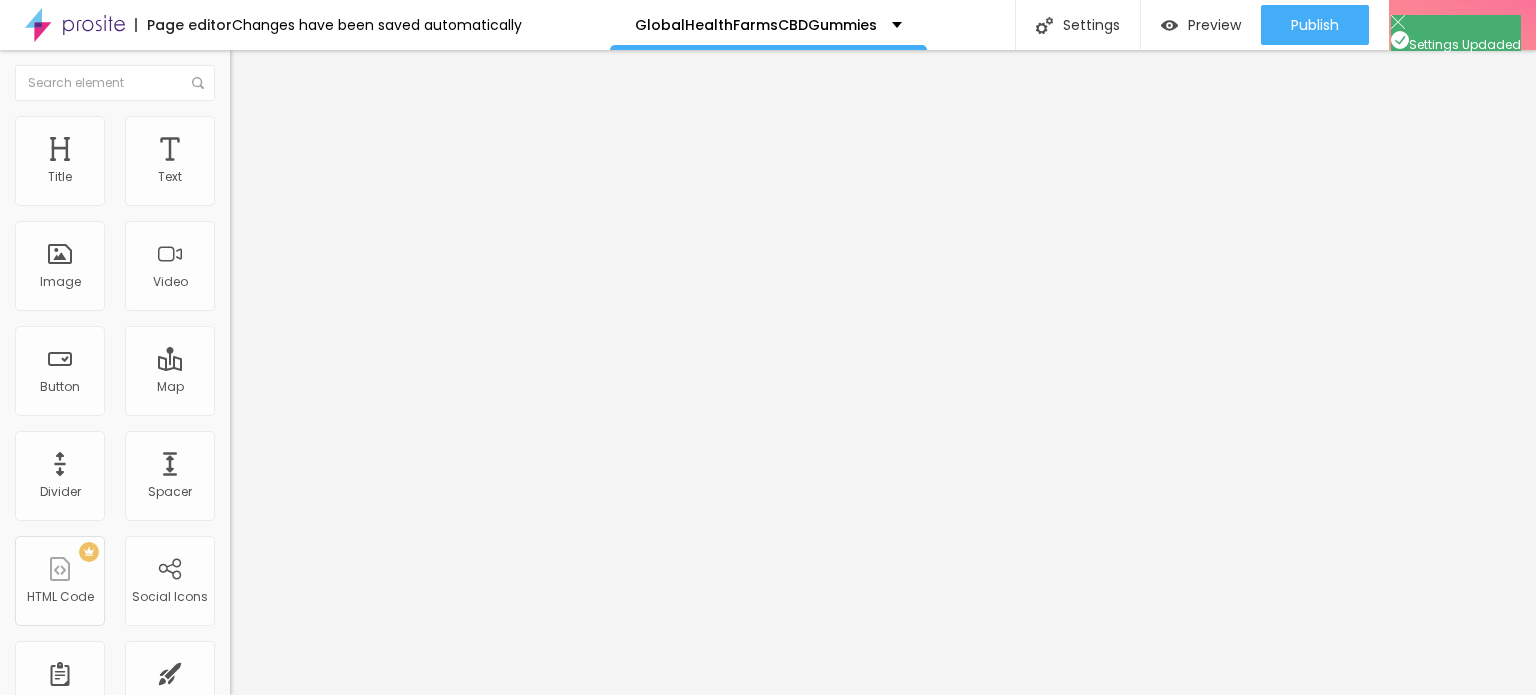 click at bounding box center (768, 716) 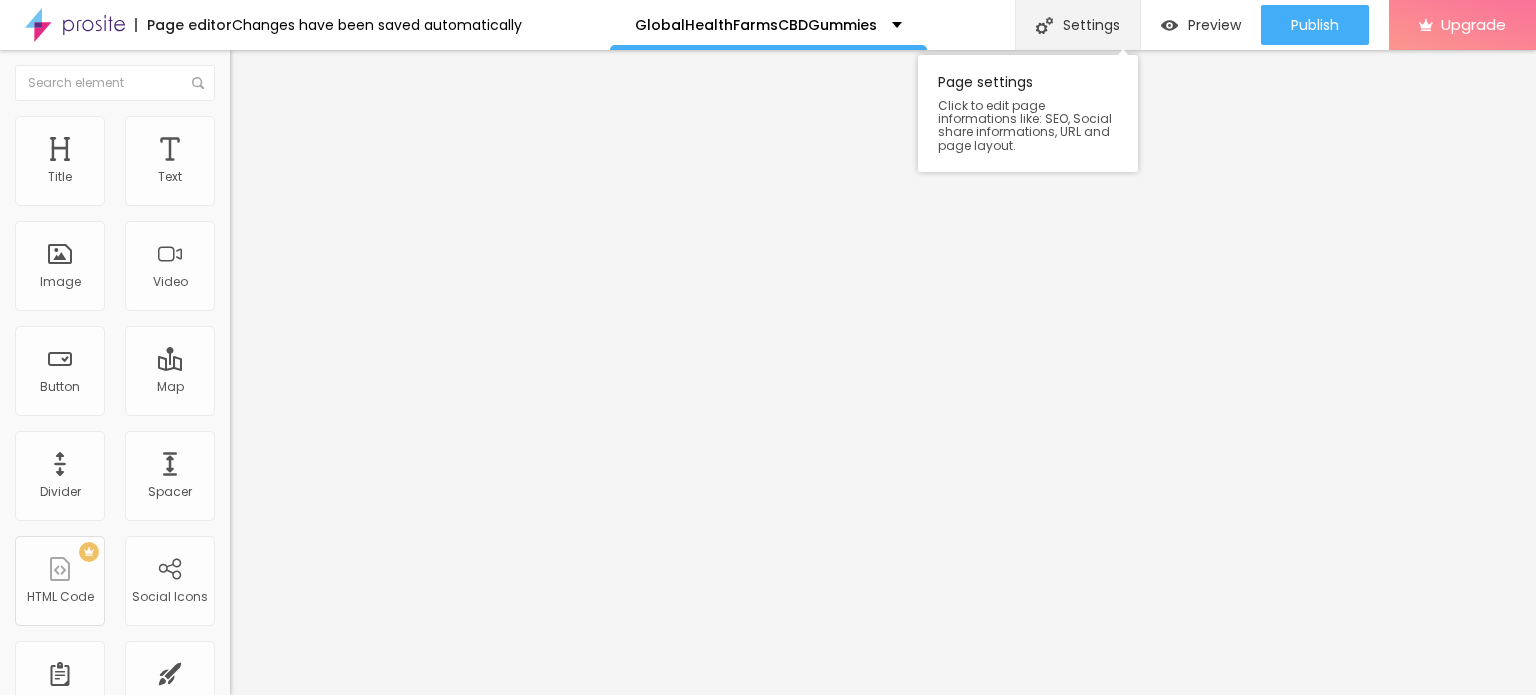click on "Settings" at bounding box center [1077, 25] 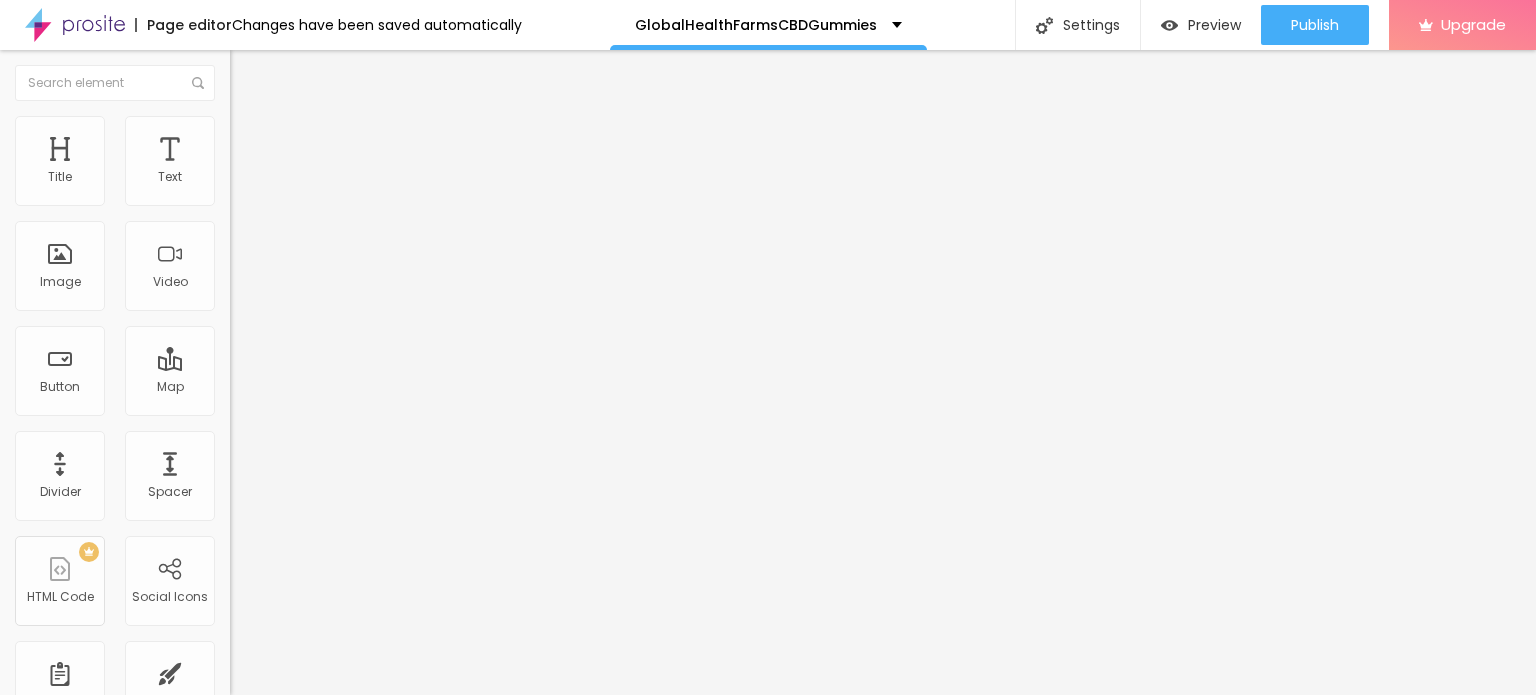 click on "Save" at bounding box center (42, 991) 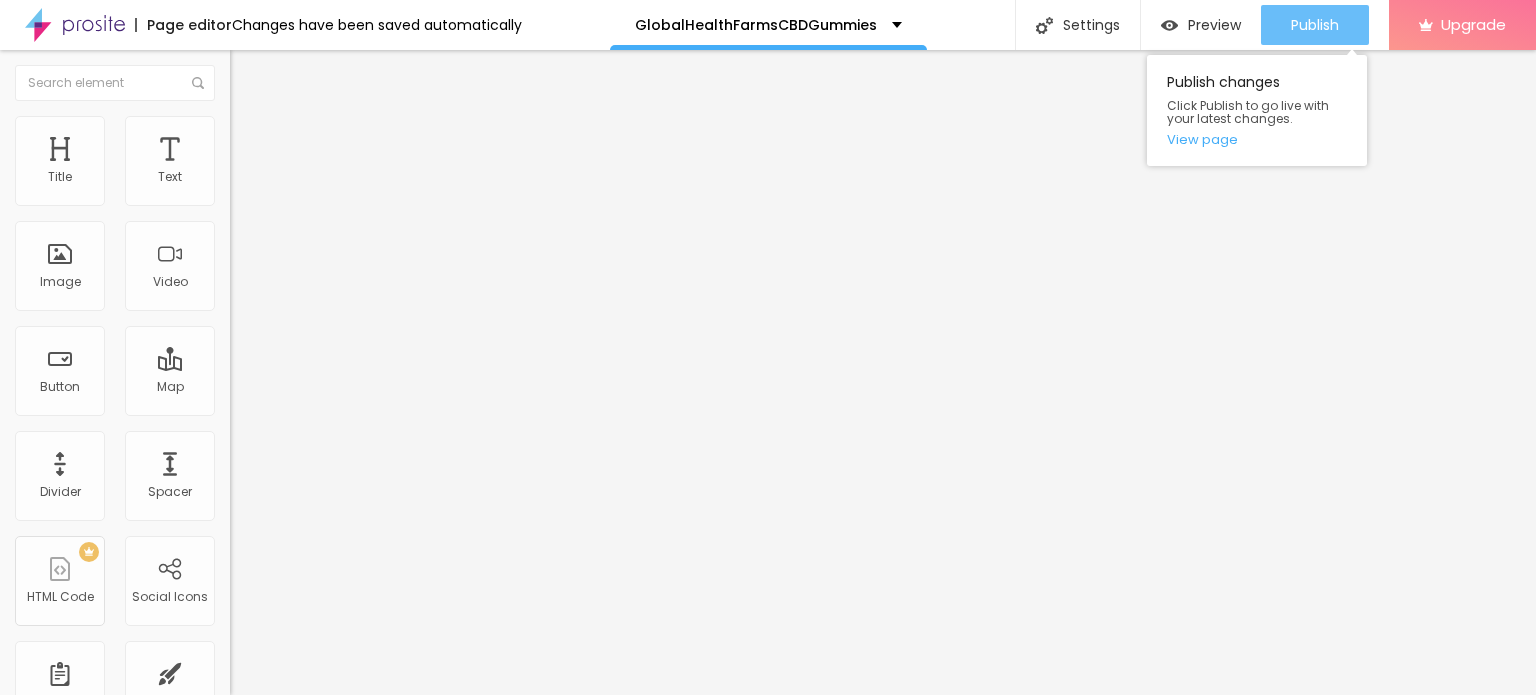 click on "Publish" at bounding box center [1315, 25] 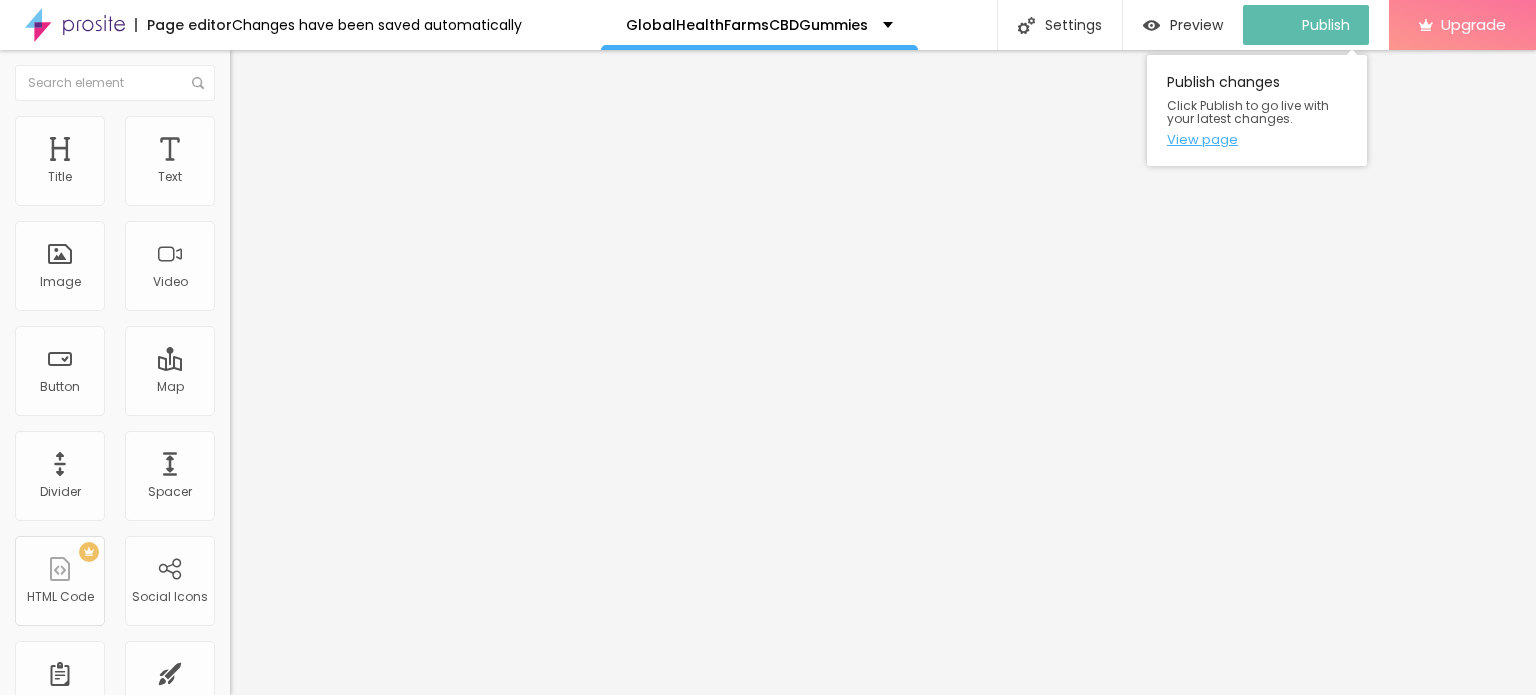 click on "View page" at bounding box center [1257, 139] 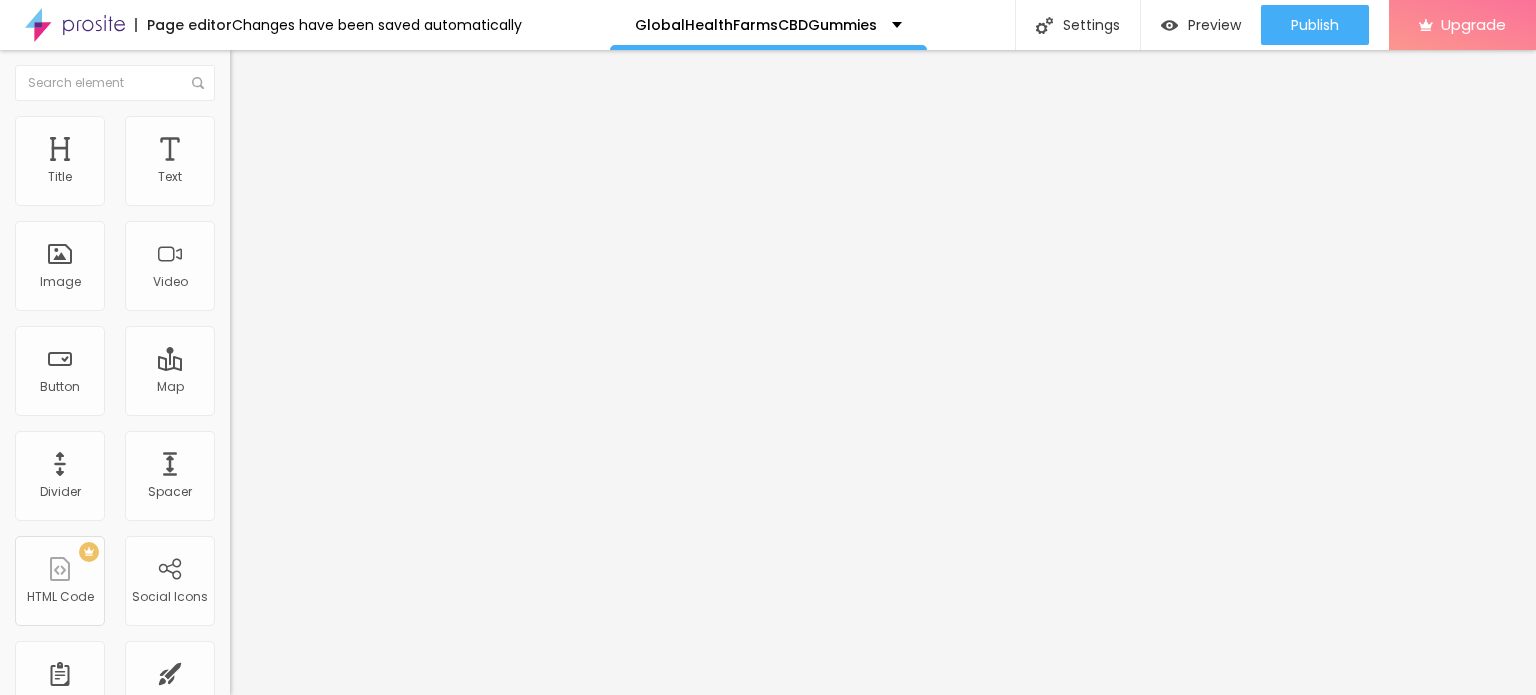click at bounding box center [75, 25] 